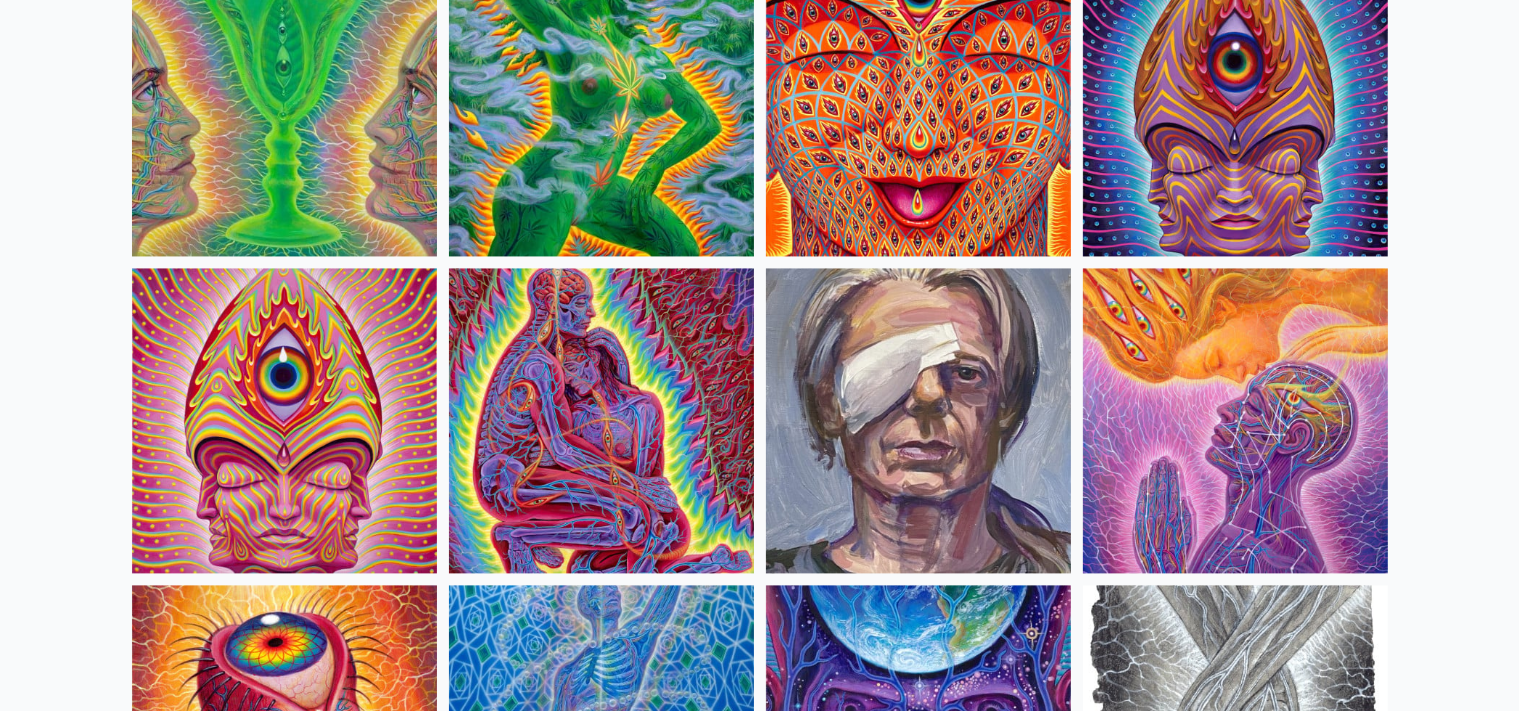 scroll, scrollTop: 4172, scrollLeft: 0, axis: vertical 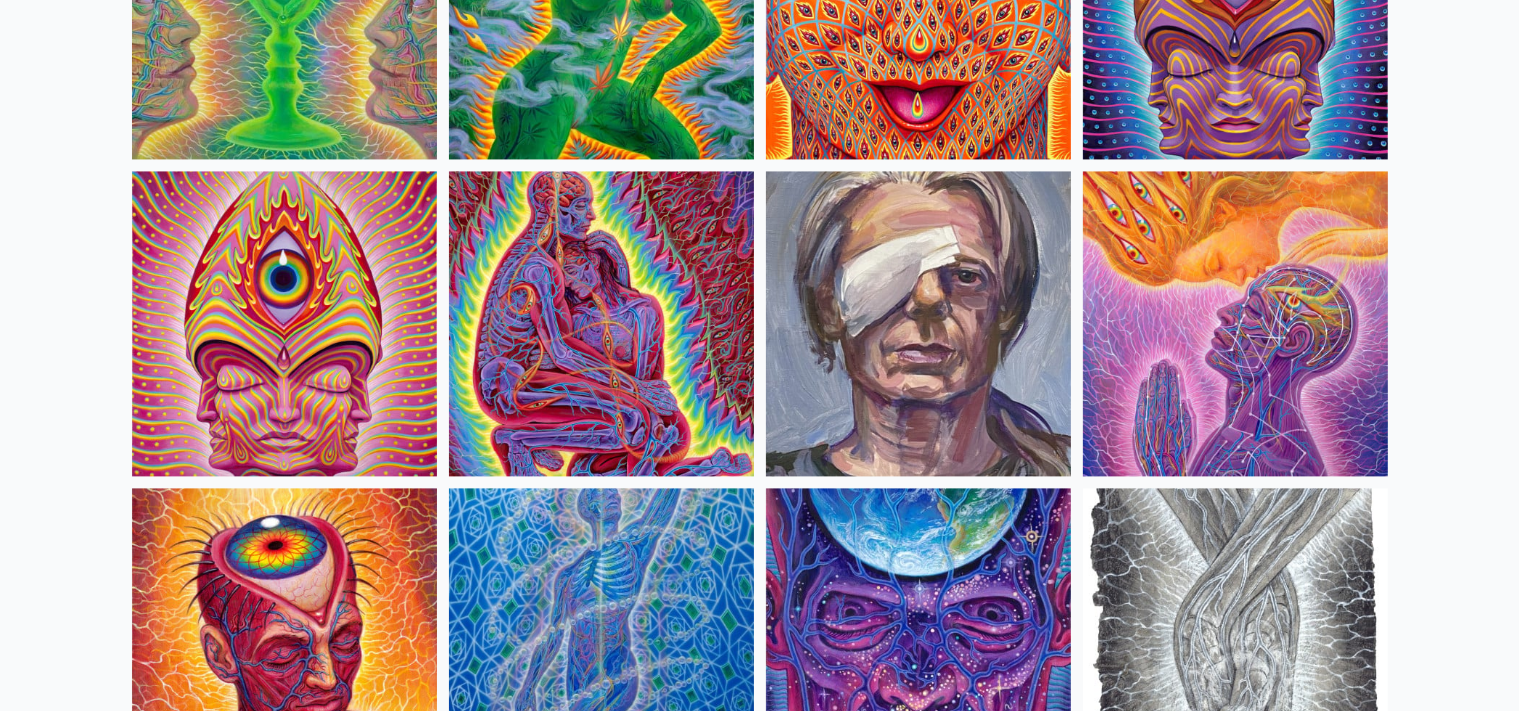 click at bounding box center [1235, 324] 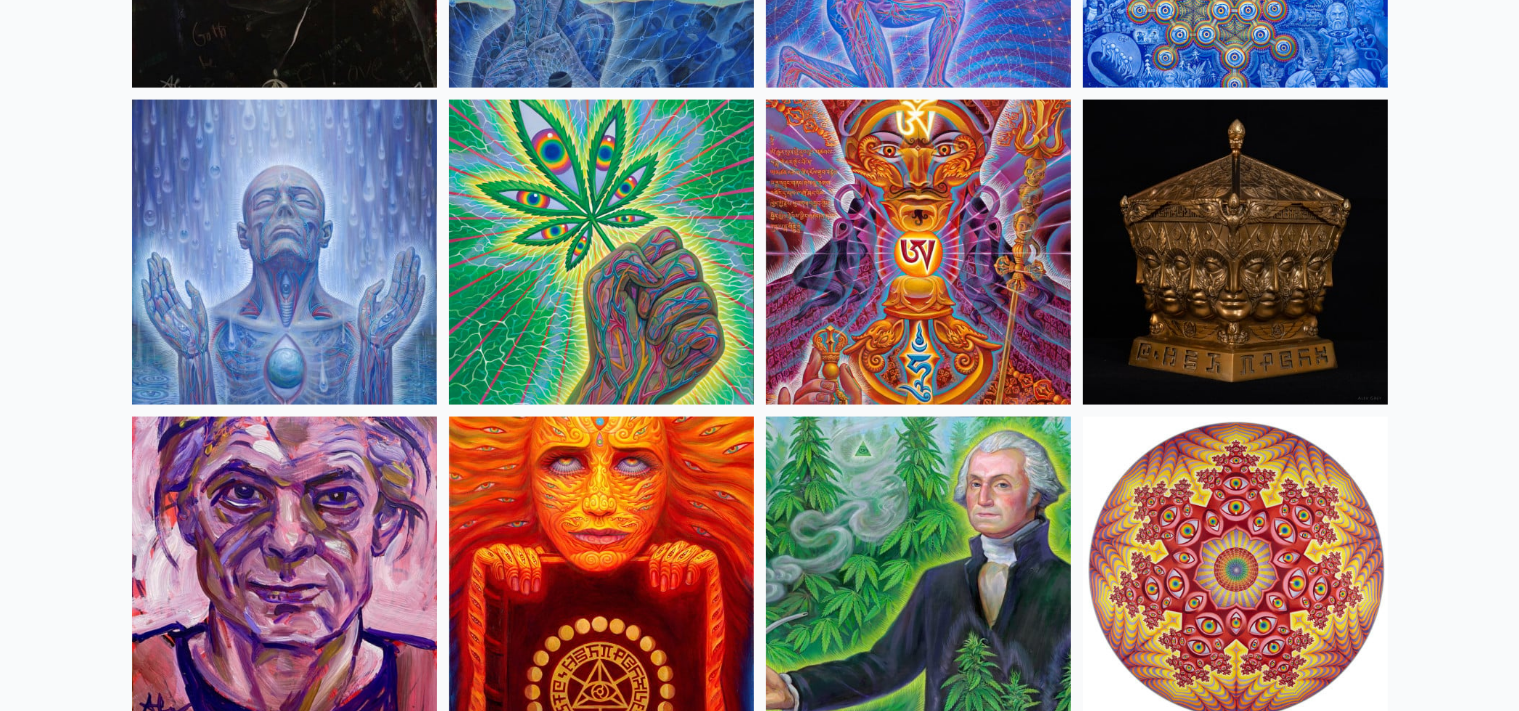 scroll, scrollTop: 0, scrollLeft: 0, axis: both 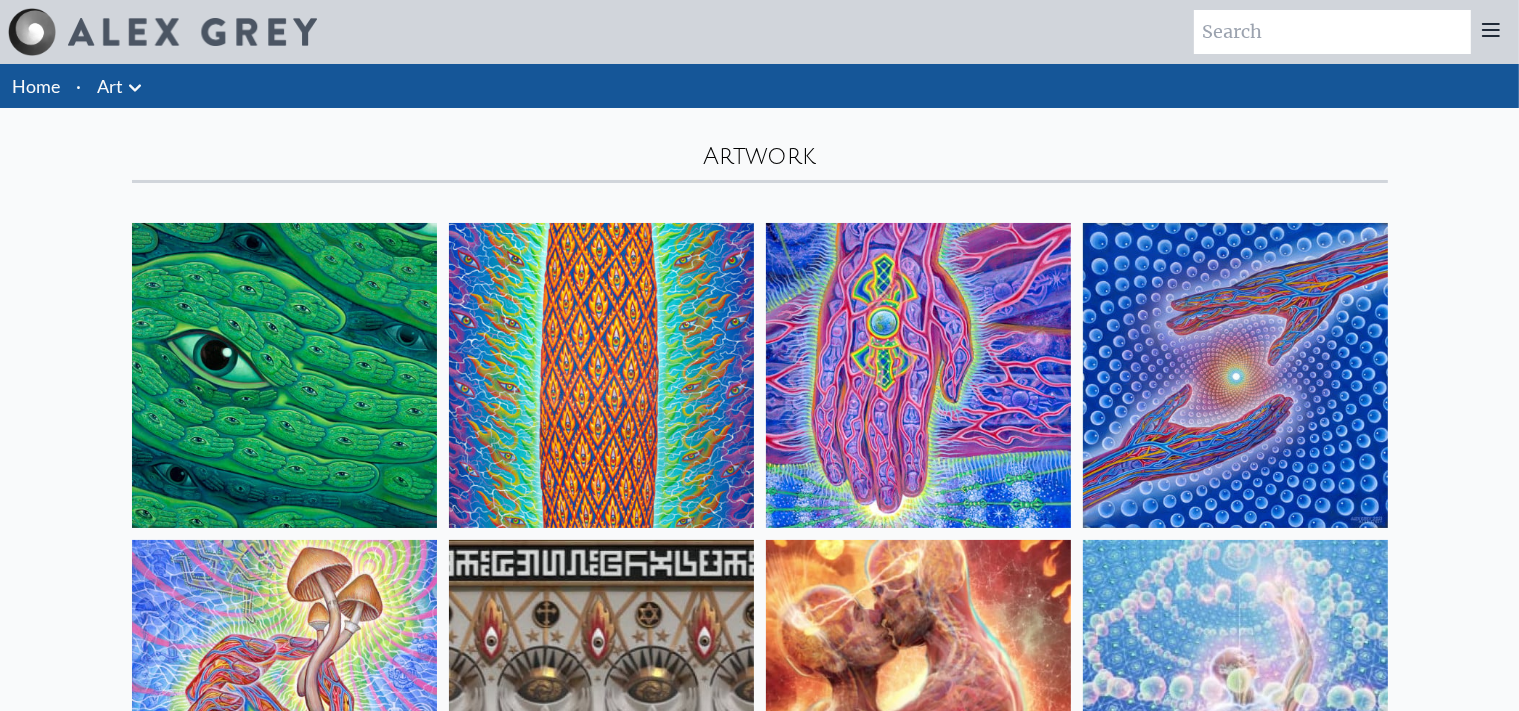 click 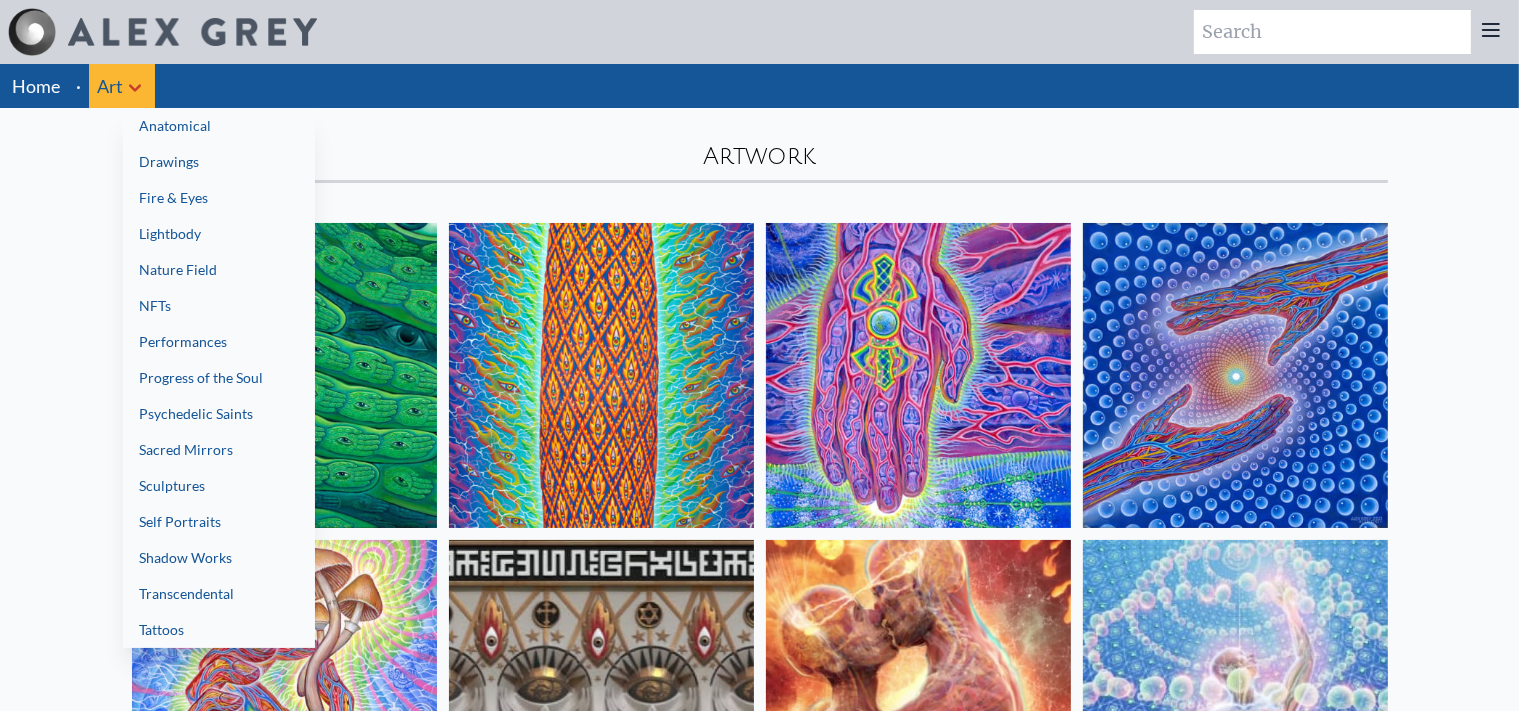 click on "Lightbody" at bounding box center [219, 234] 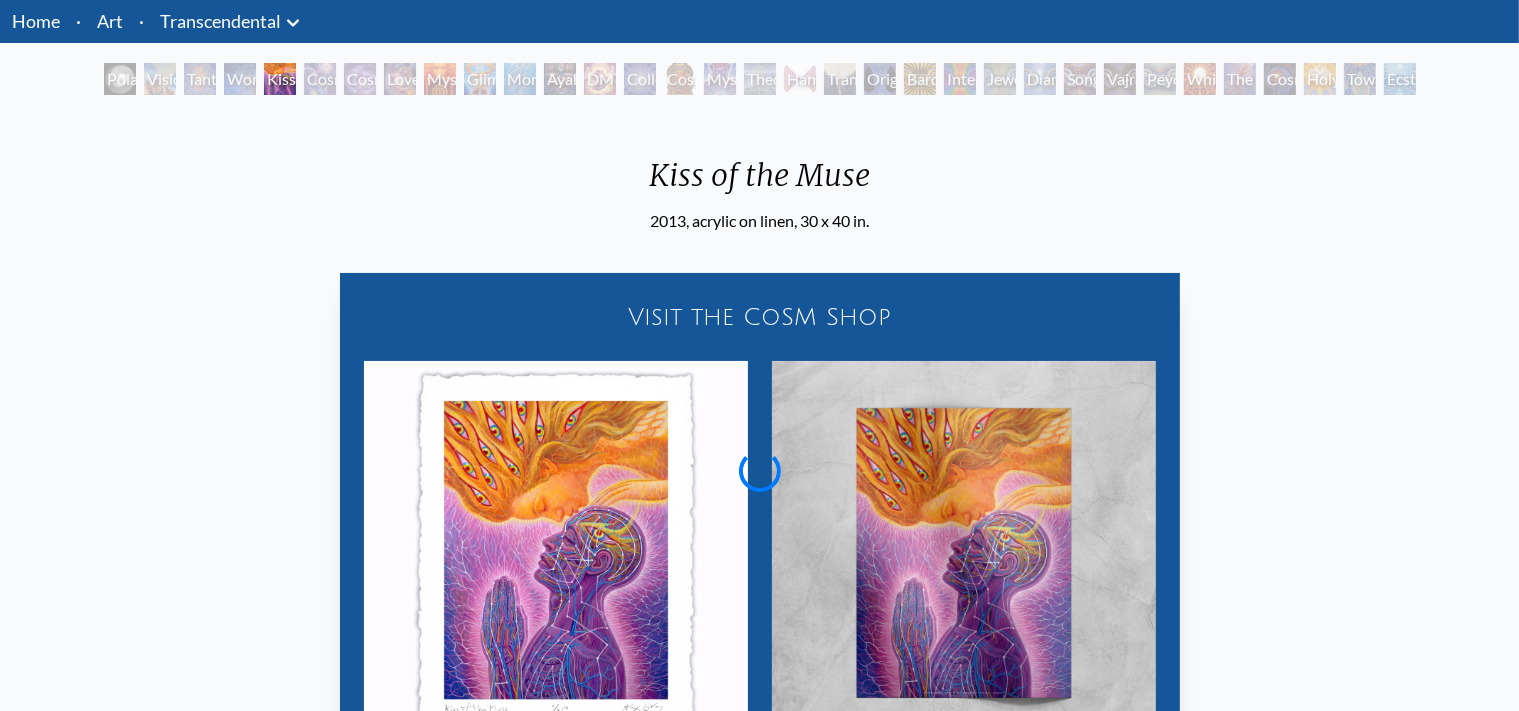 scroll, scrollTop: 0, scrollLeft: 0, axis: both 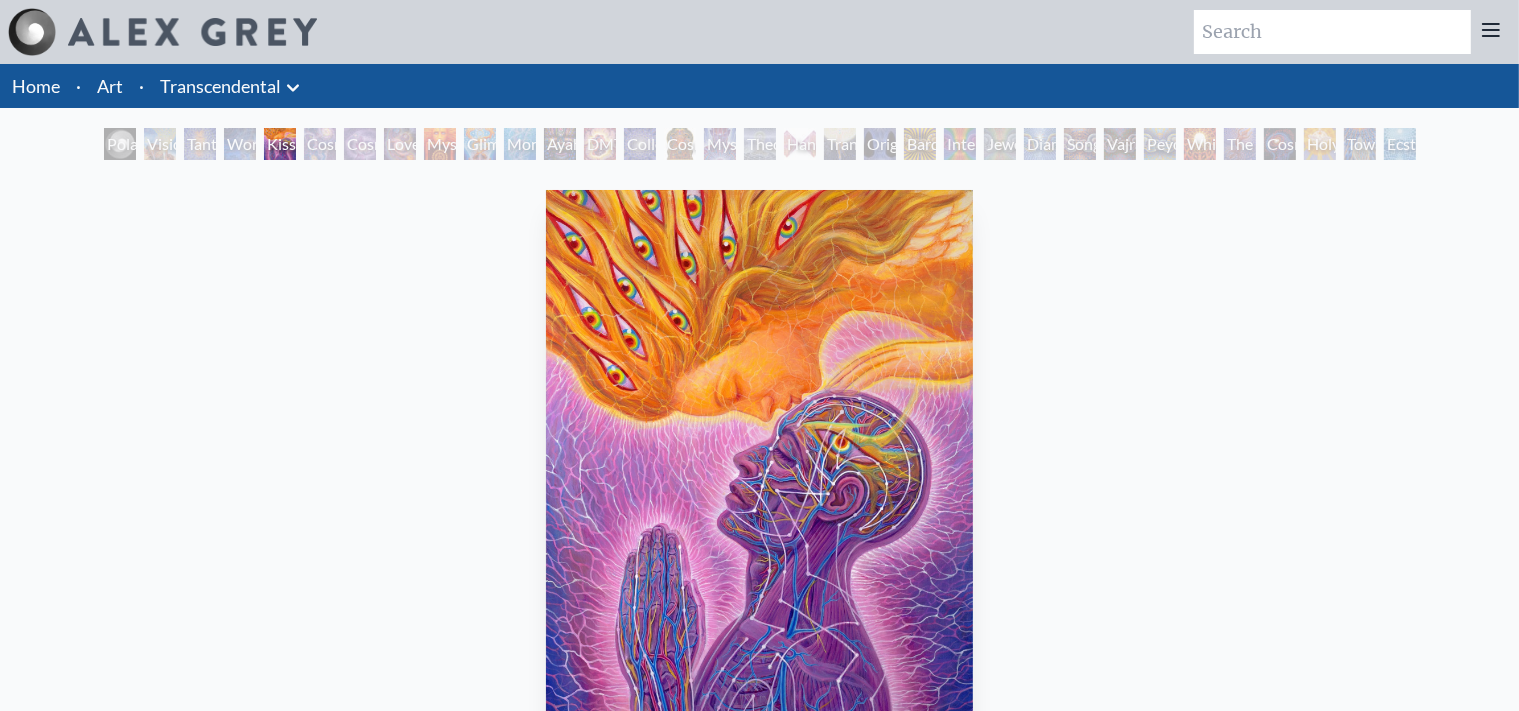 click on "Mystic Eye" at bounding box center (720, 144) 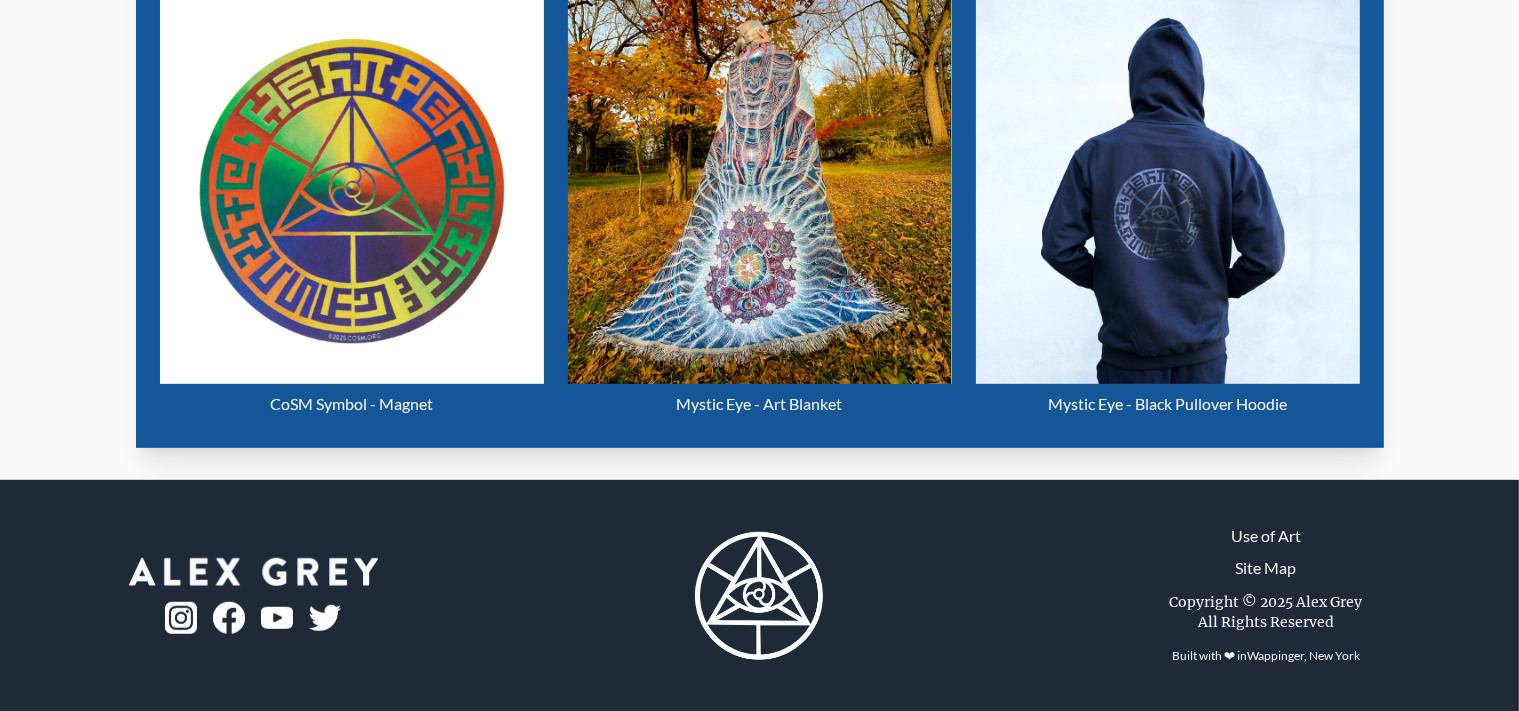 scroll, scrollTop: 0, scrollLeft: 0, axis: both 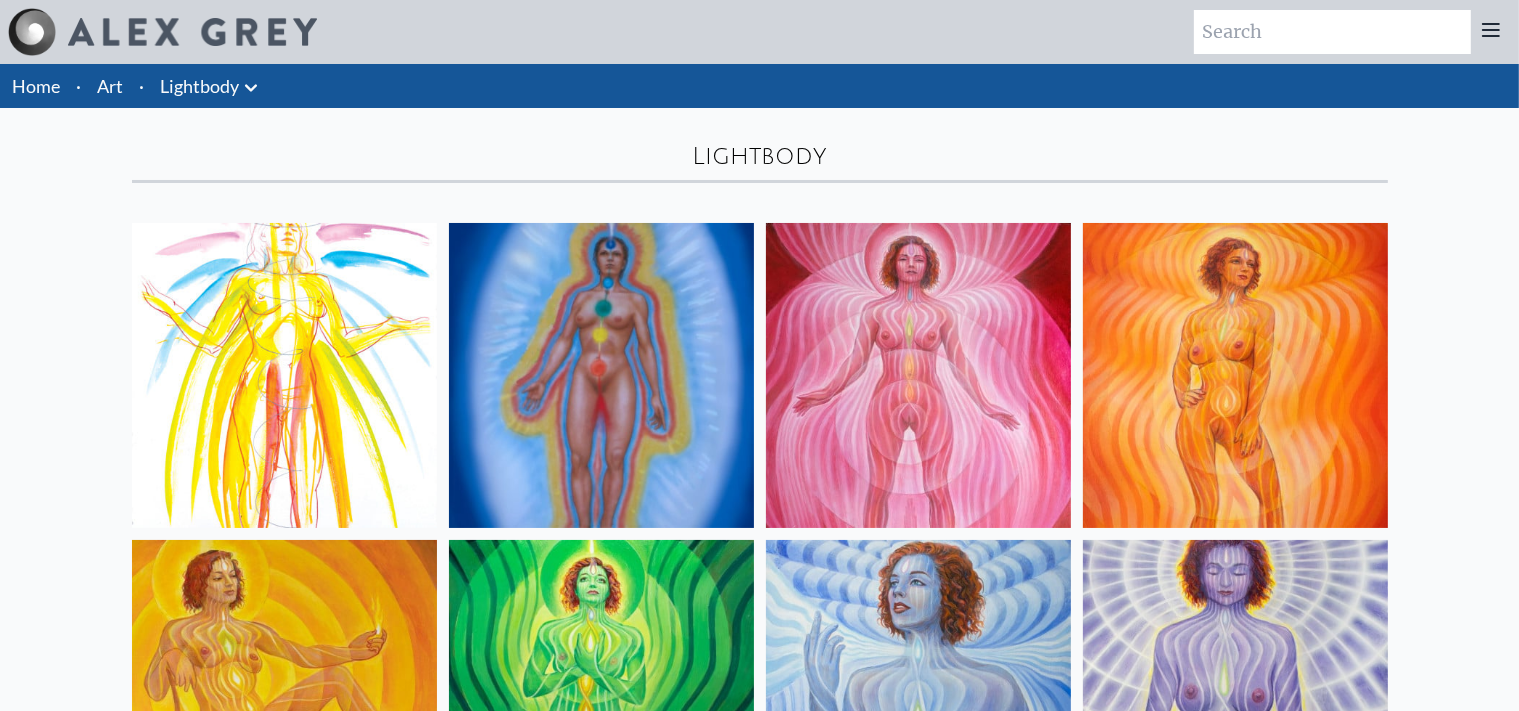 click on "Lightbody" at bounding box center [199, 86] 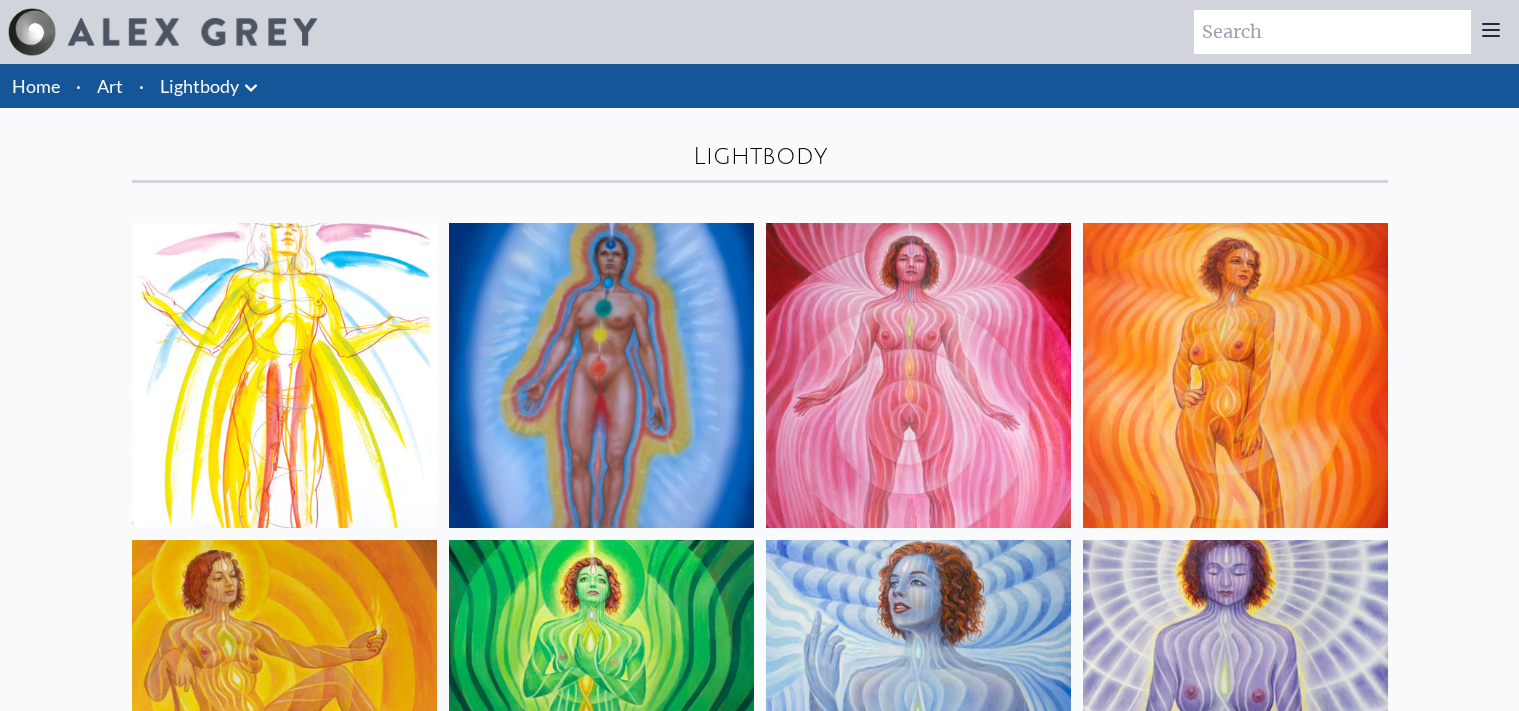 scroll, scrollTop: 0, scrollLeft: 0, axis: both 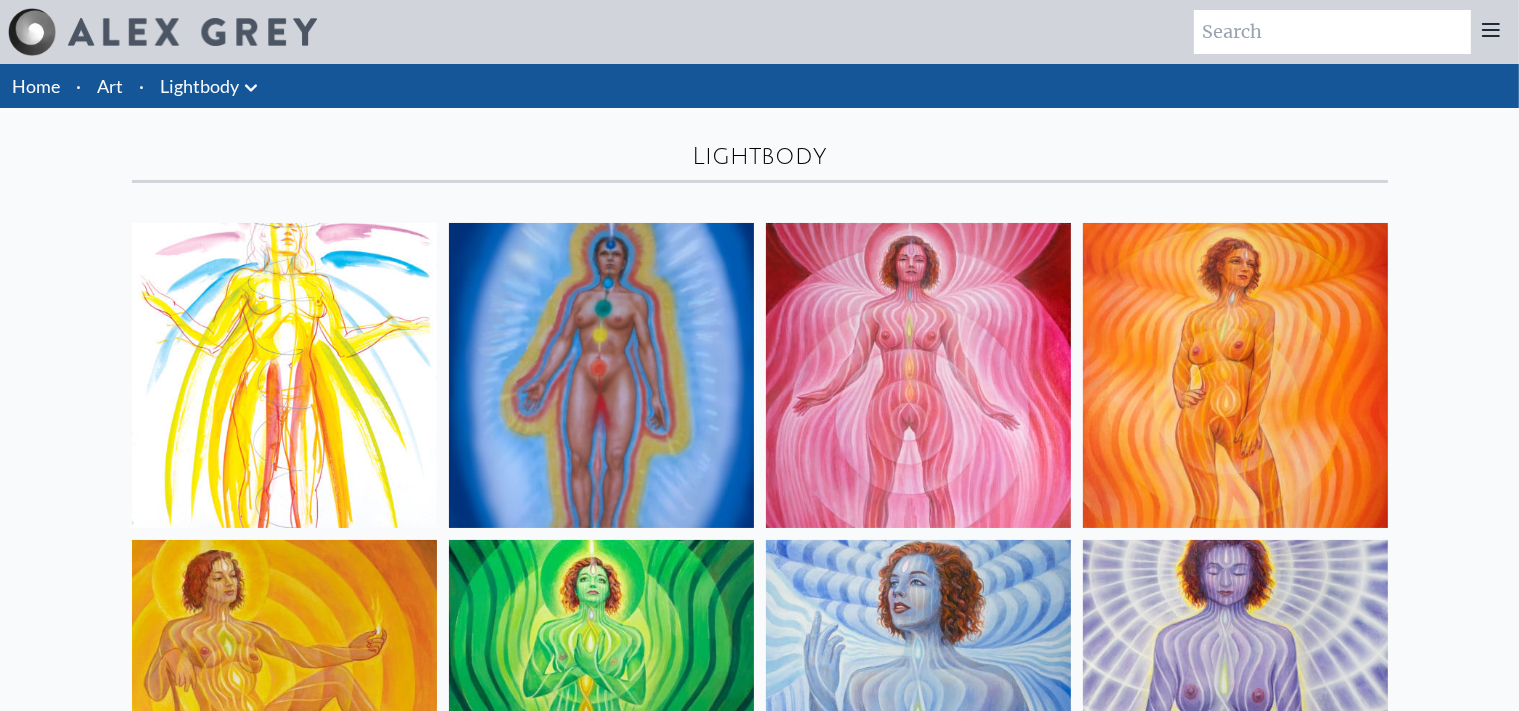 click 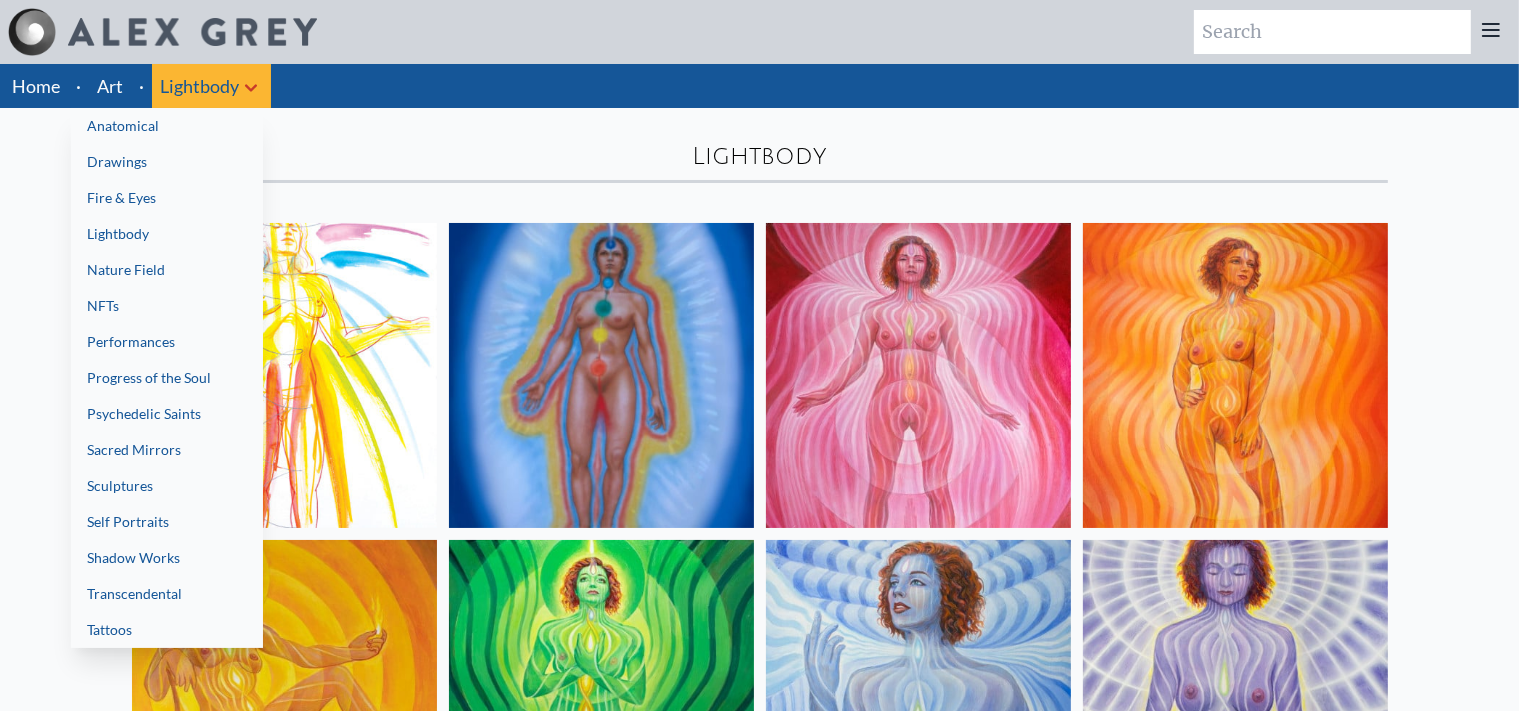 click on "Nature Field" at bounding box center [167, 270] 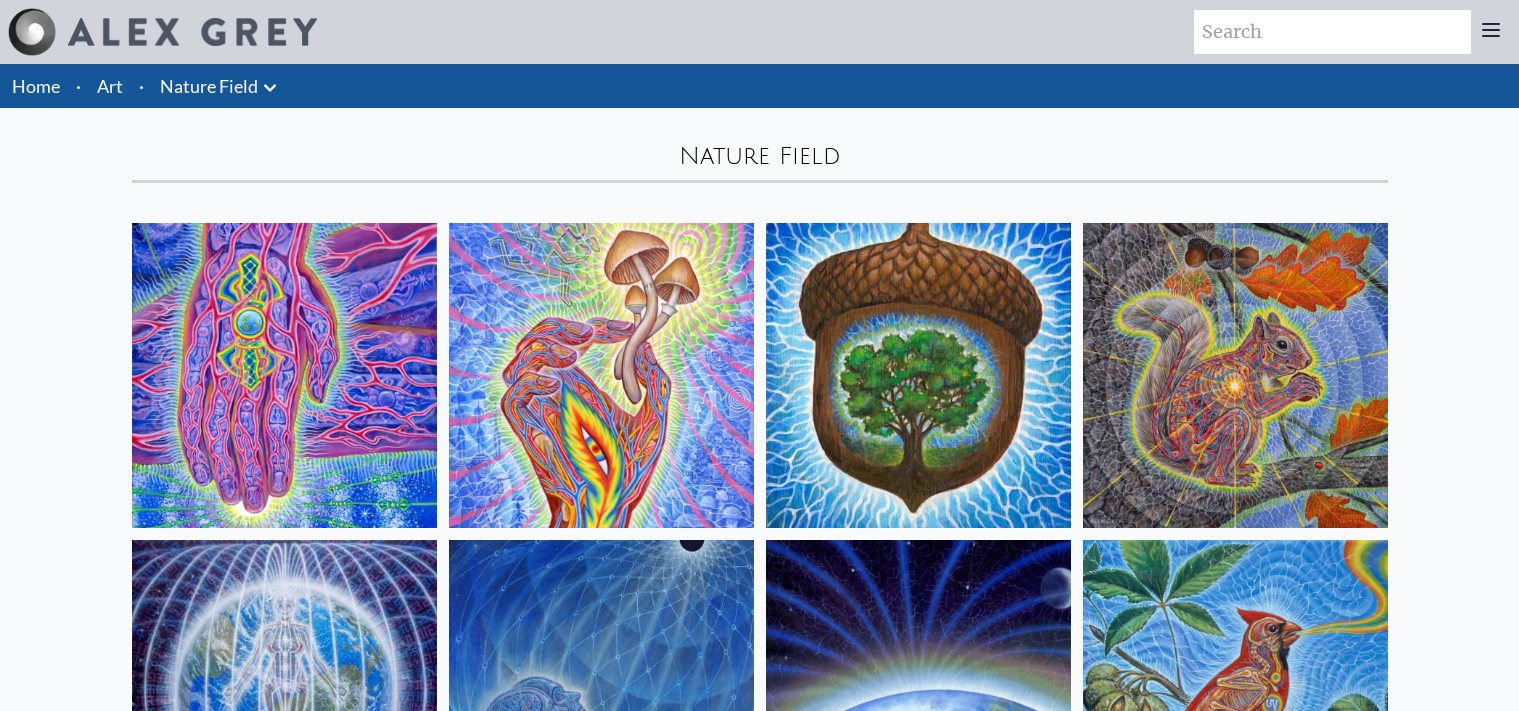 scroll, scrollTop: 0, scrollLeft: 0, axis: both 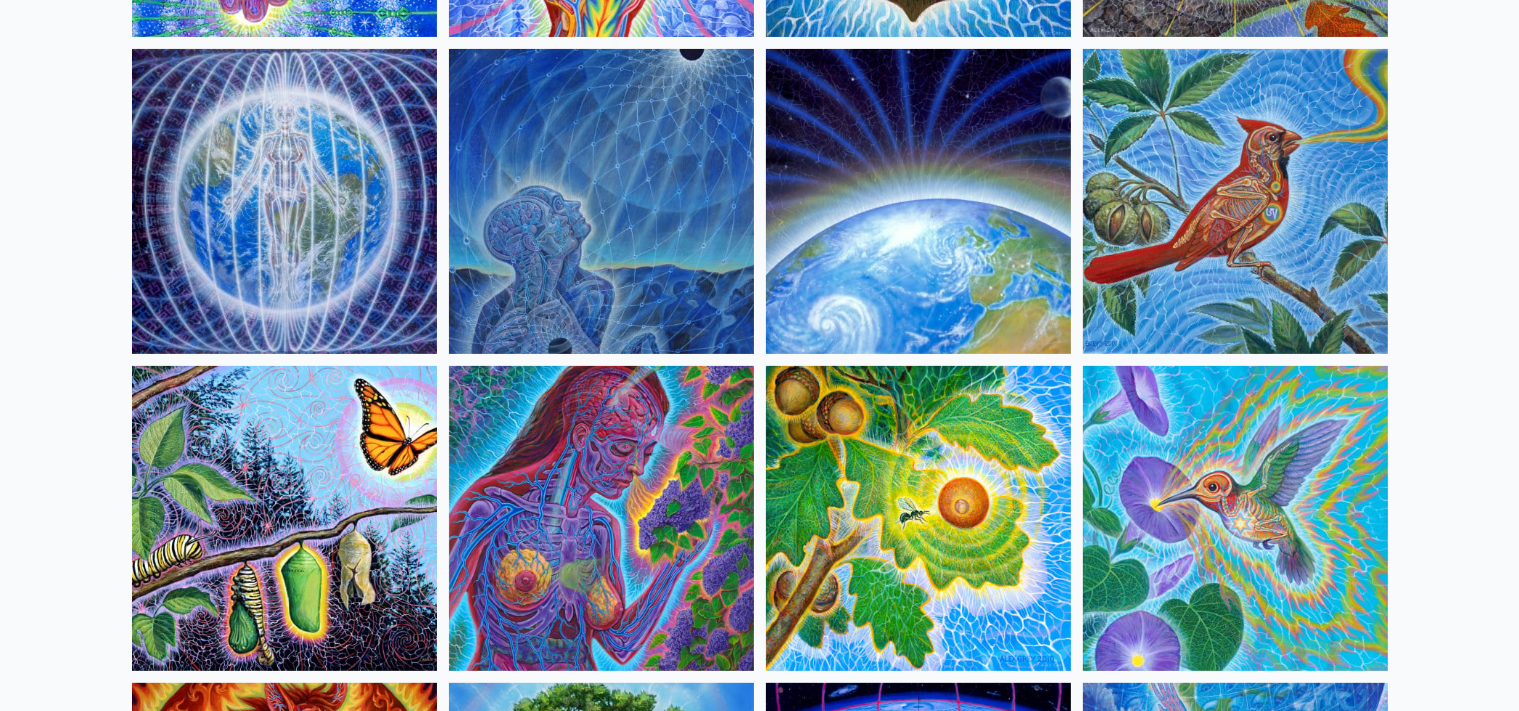 click at bounding box center [1235, 518] 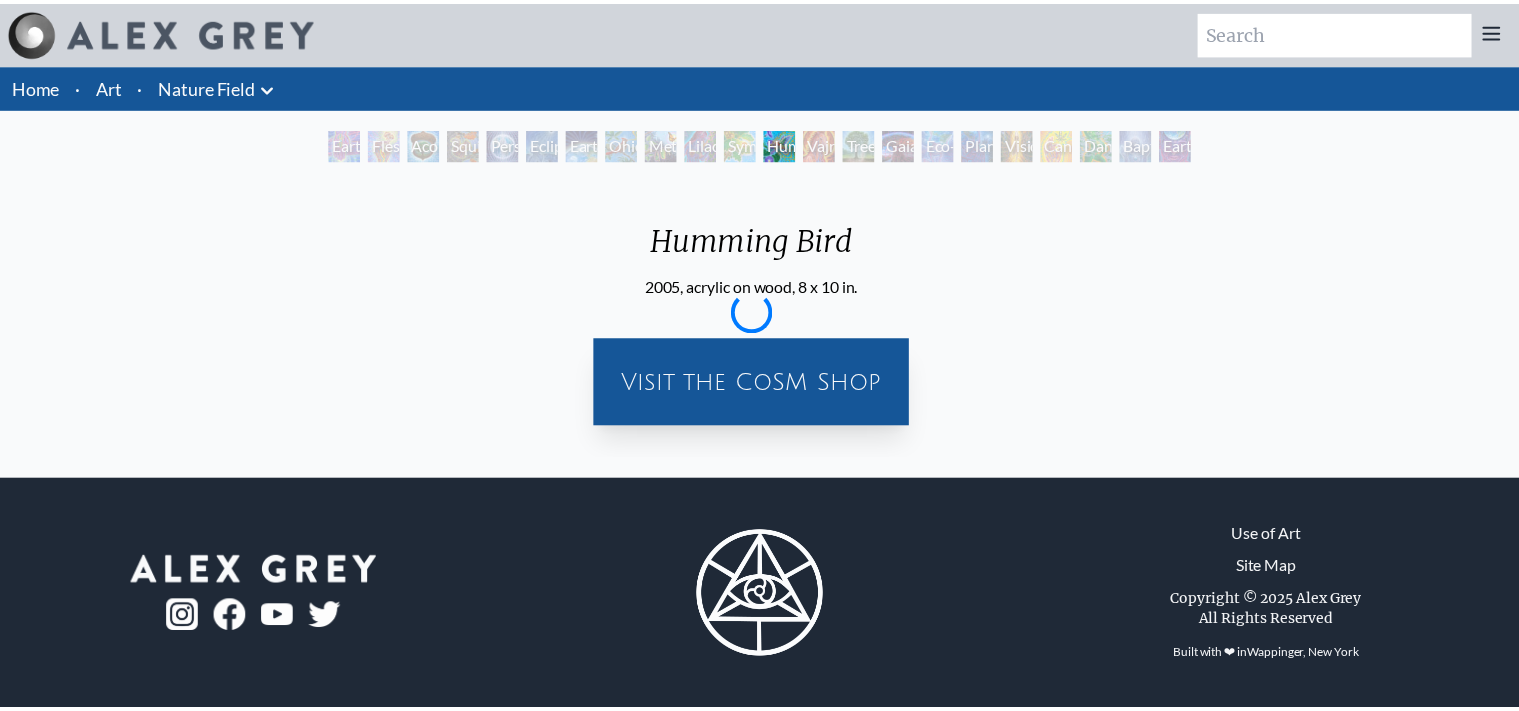 scroll, scrollTop: 0, scrollLeft: 0, axis: both 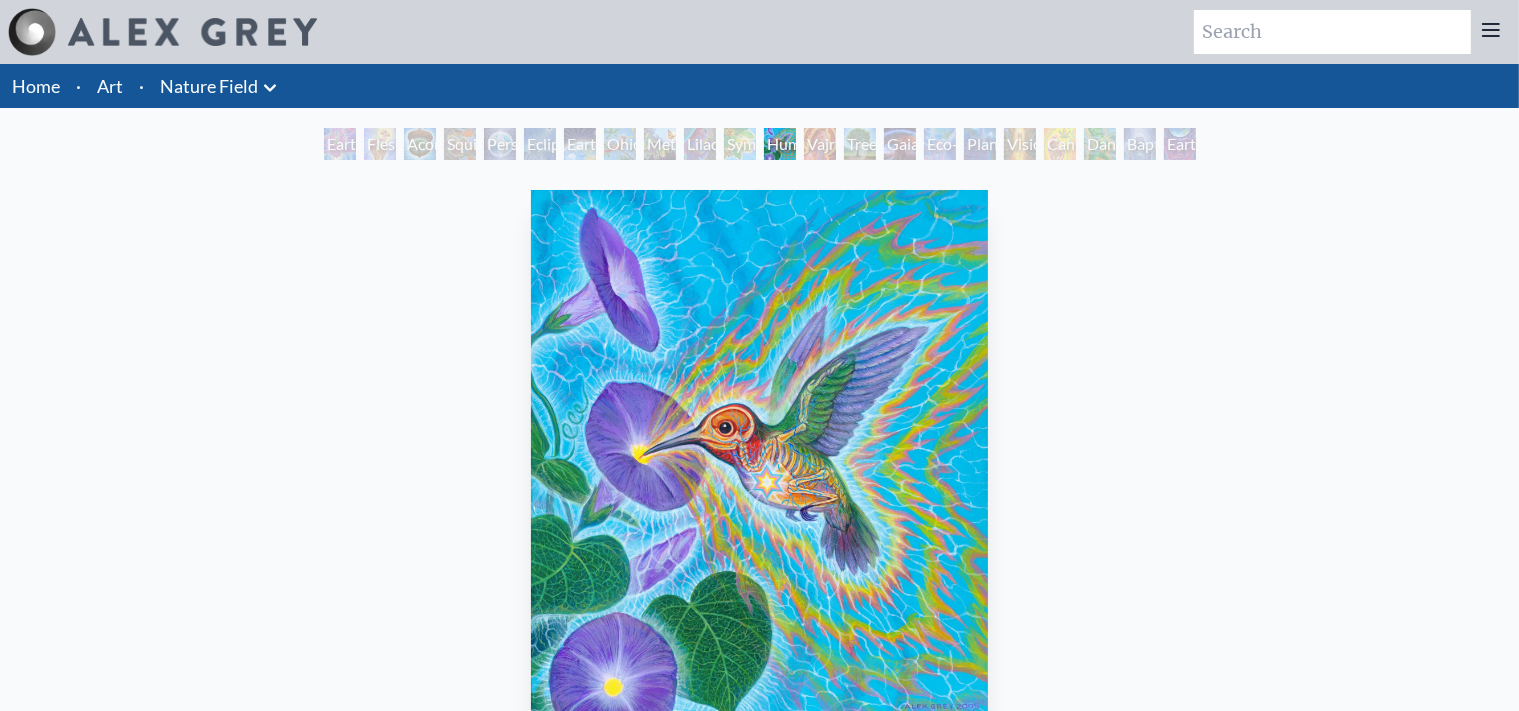 click on "Cannabis Mudra" at bounding box center [1060, 144] 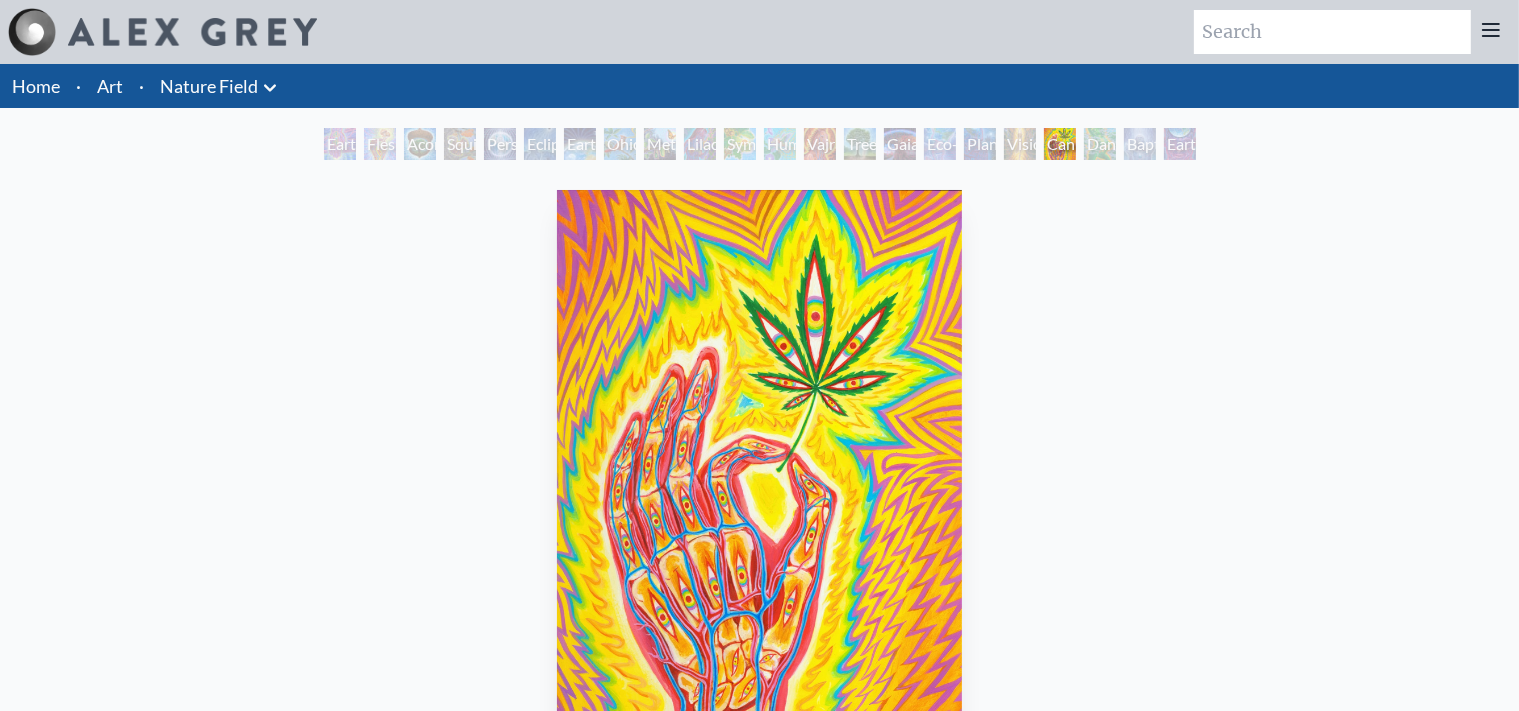 click on "Baptism in the Ocean of Awareness" at bounding box center [1140, 144] 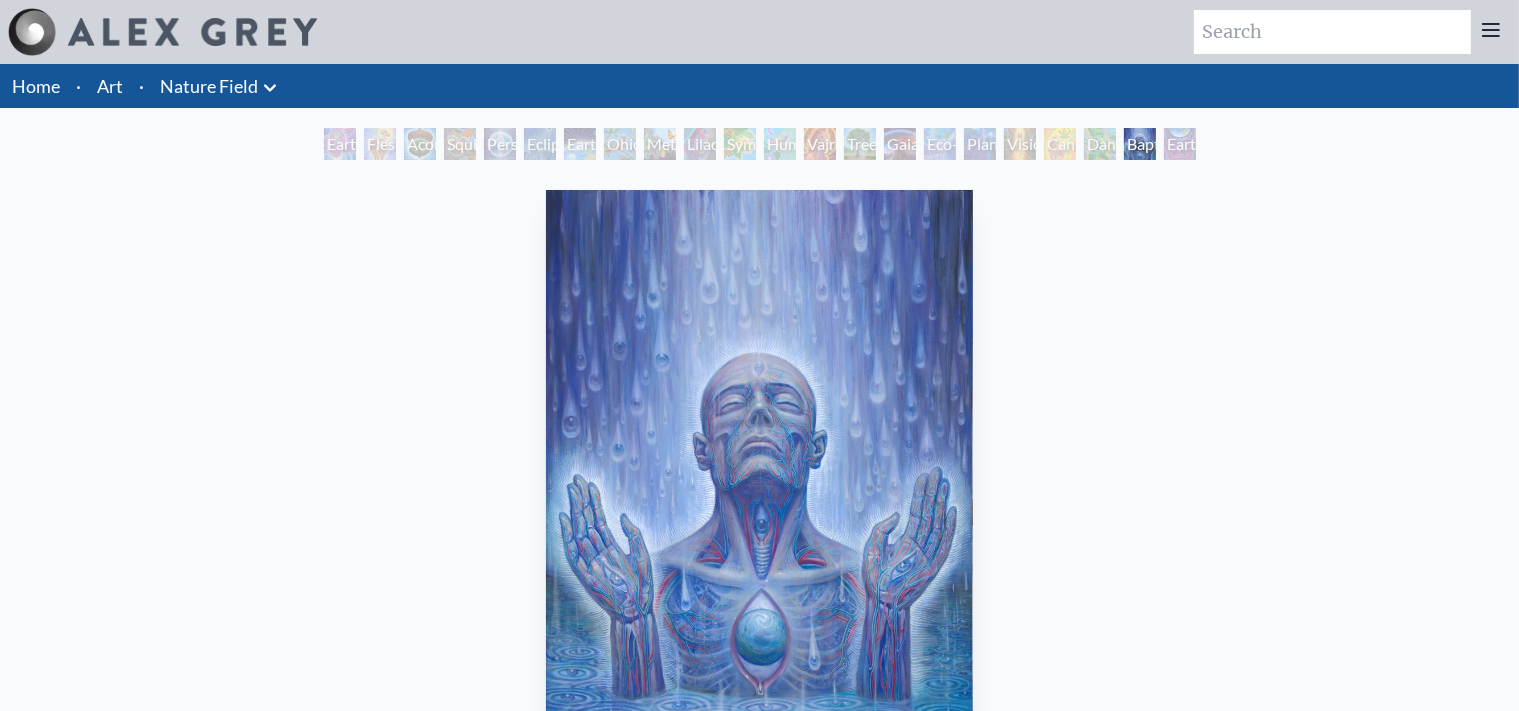 click on "Earthmind" at bounding box center (1180, 144) 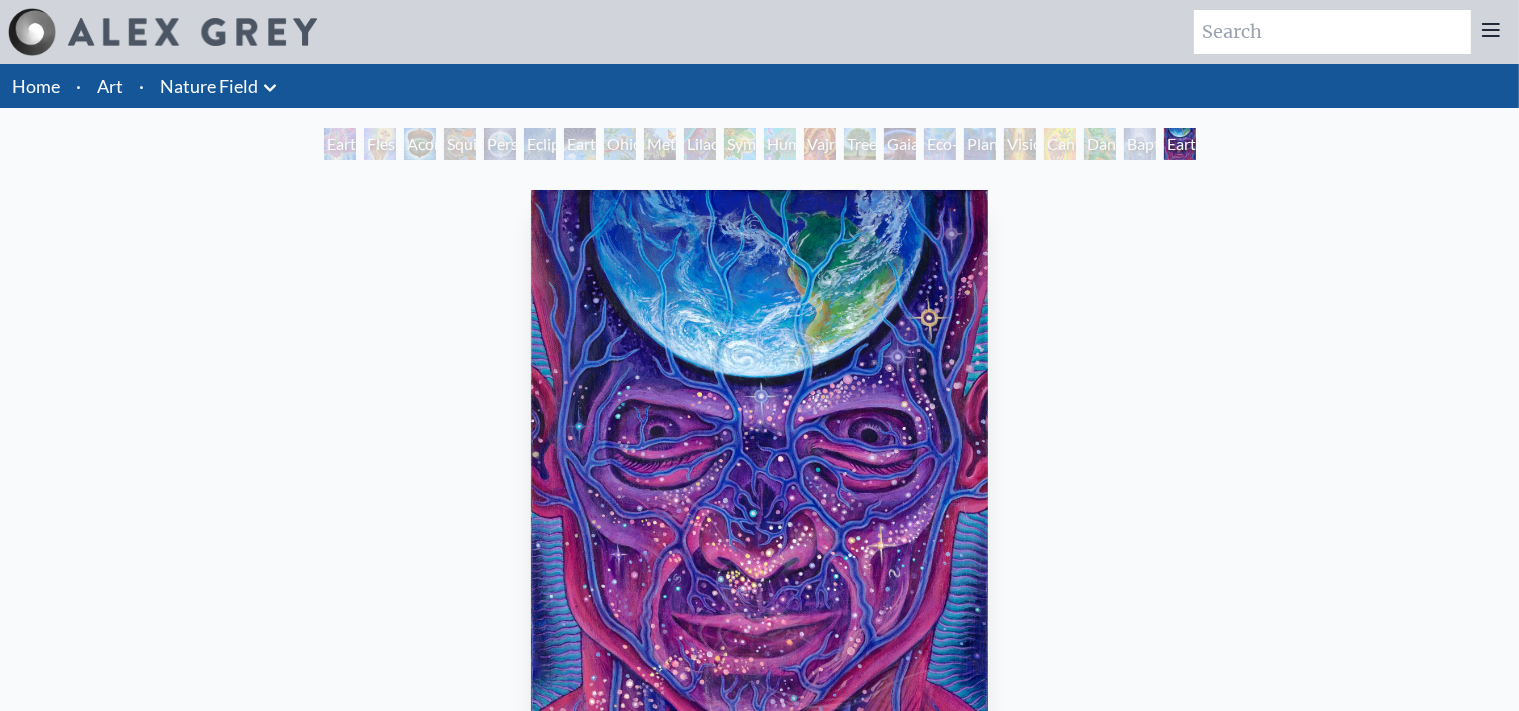 click on "Art" at bounding box center [110, 86] 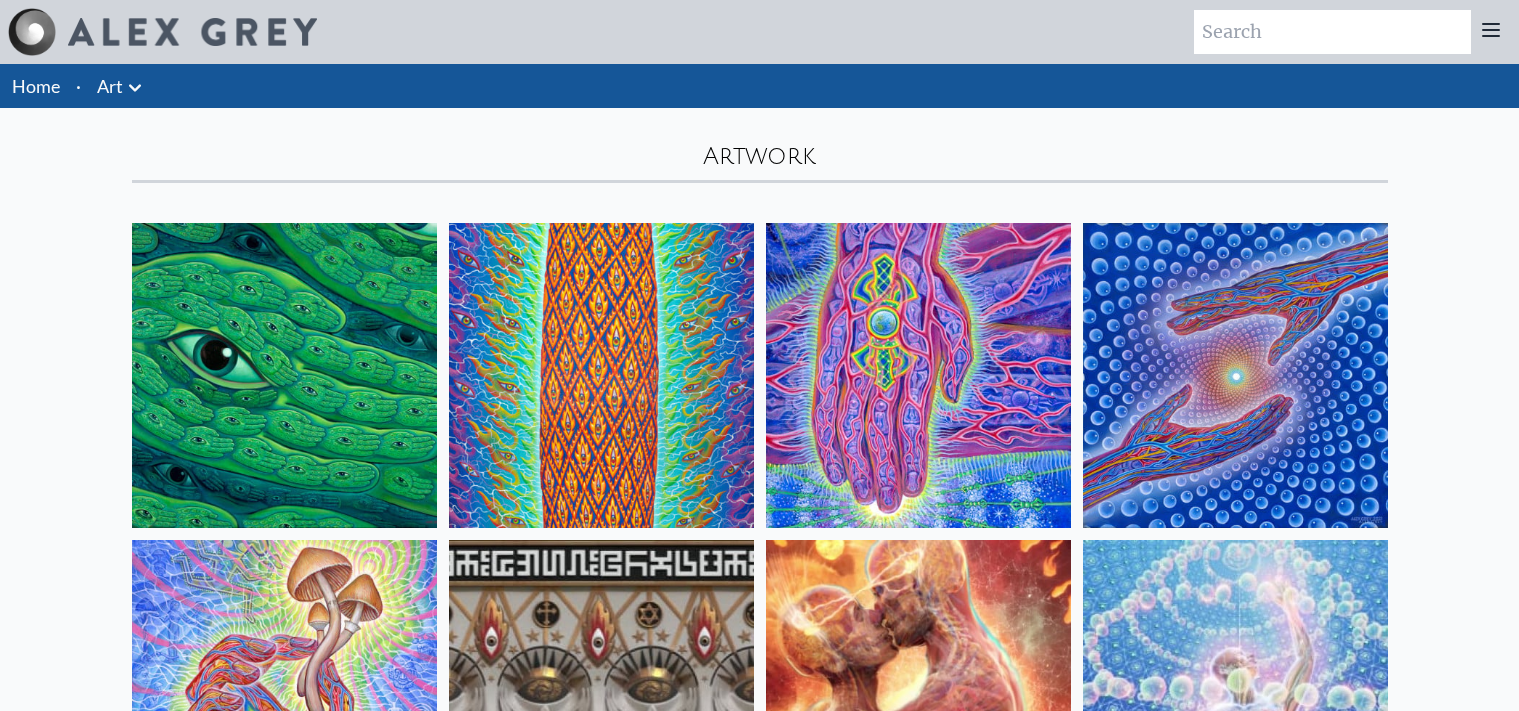 scroll, scrollTop: 0, scrollLeft: 0, axis: both 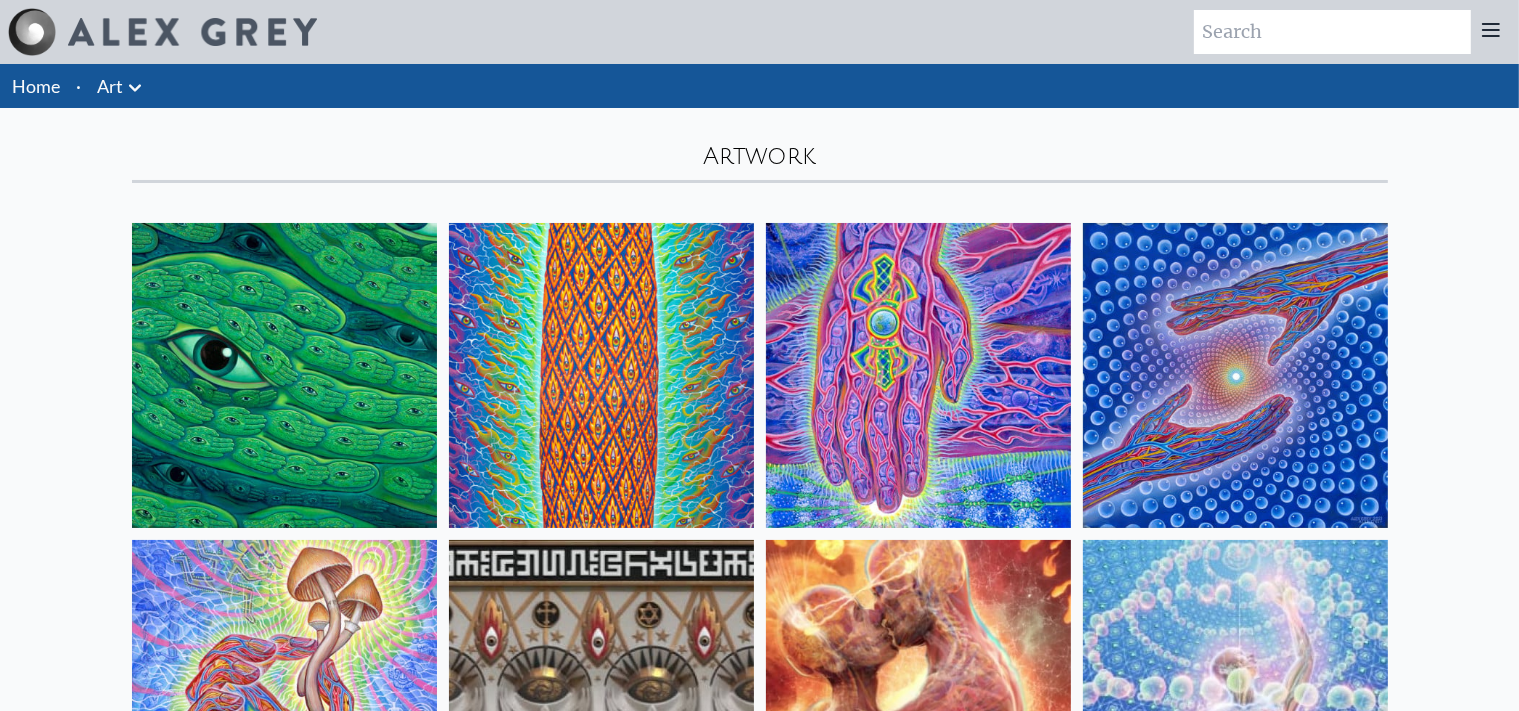 click at bounding box center (601, 375) 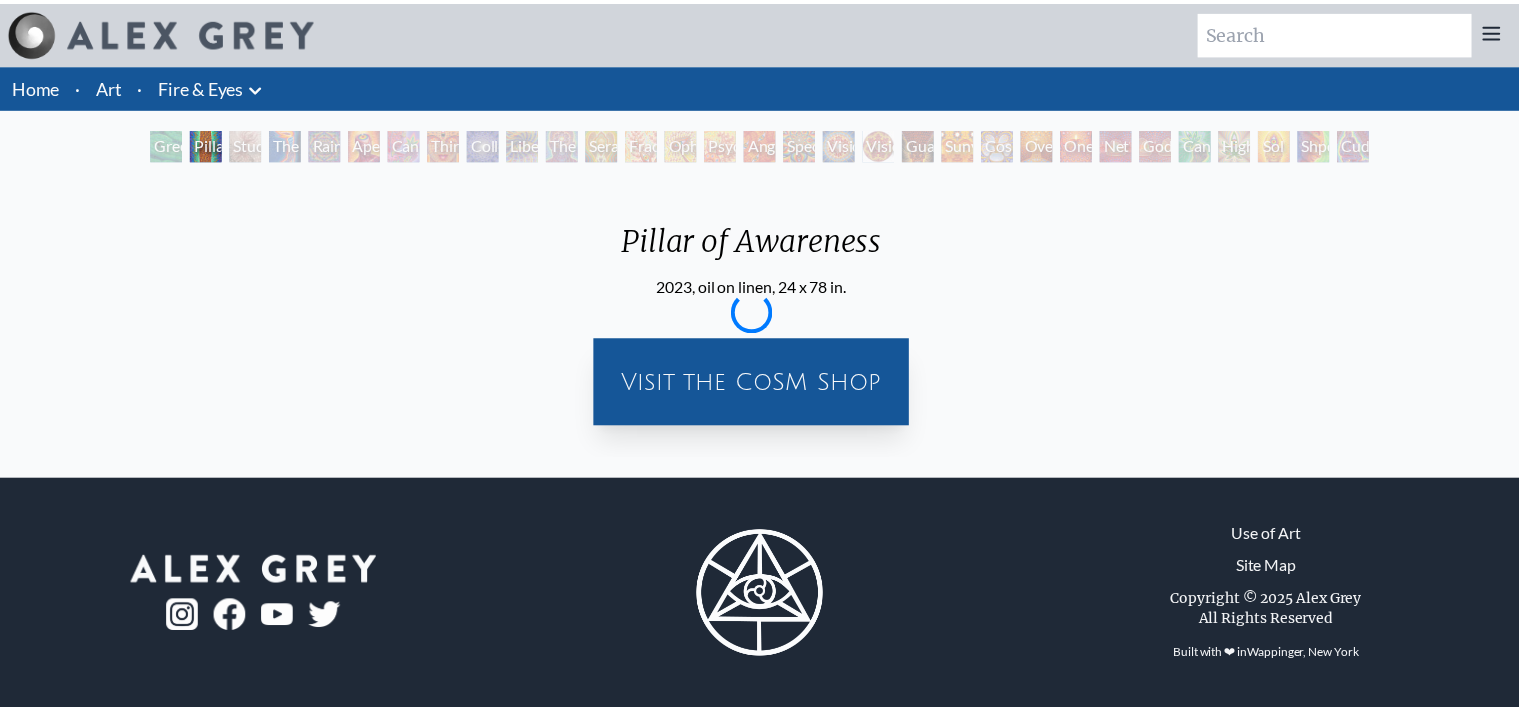 scroll, scrollTop: 0, scrollLeft: 0, axis: both 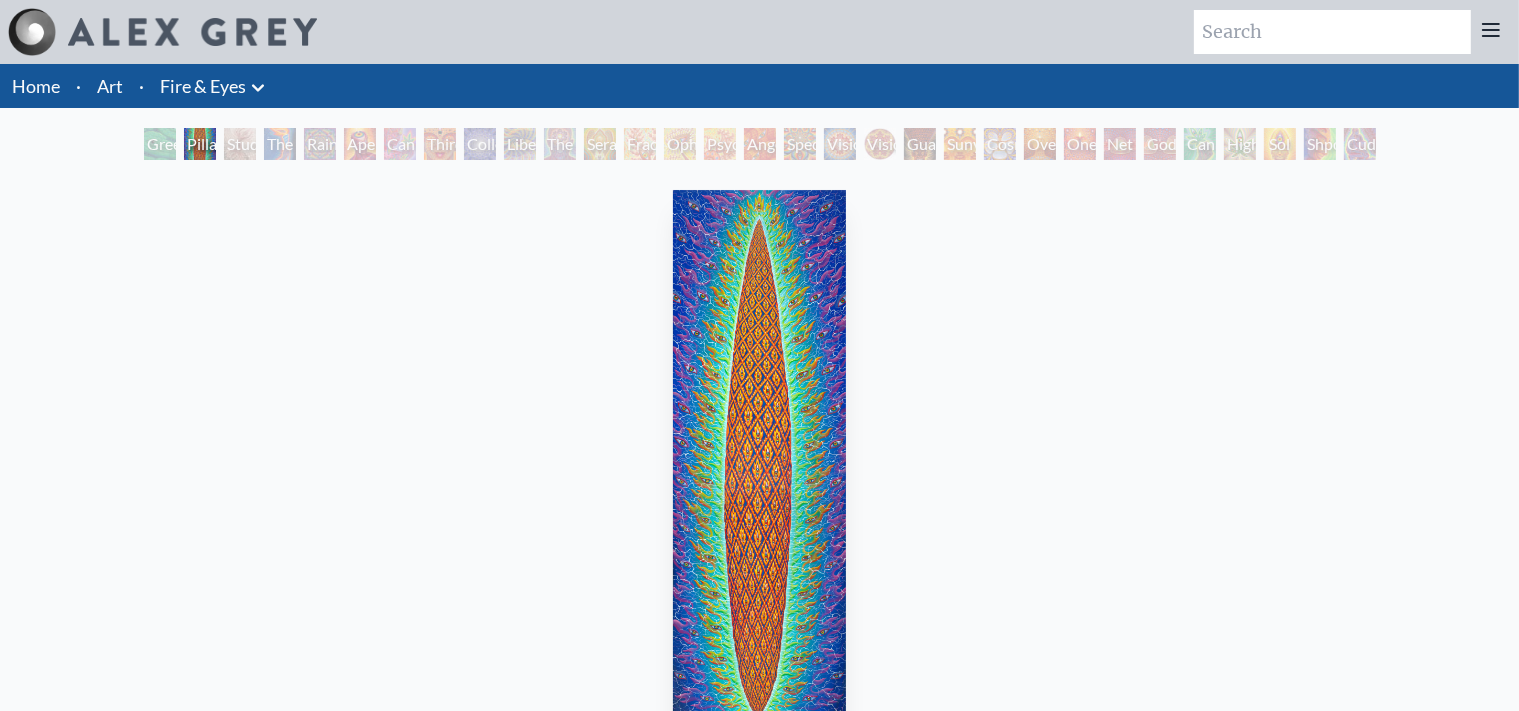 click at bounding box center [760, 474] 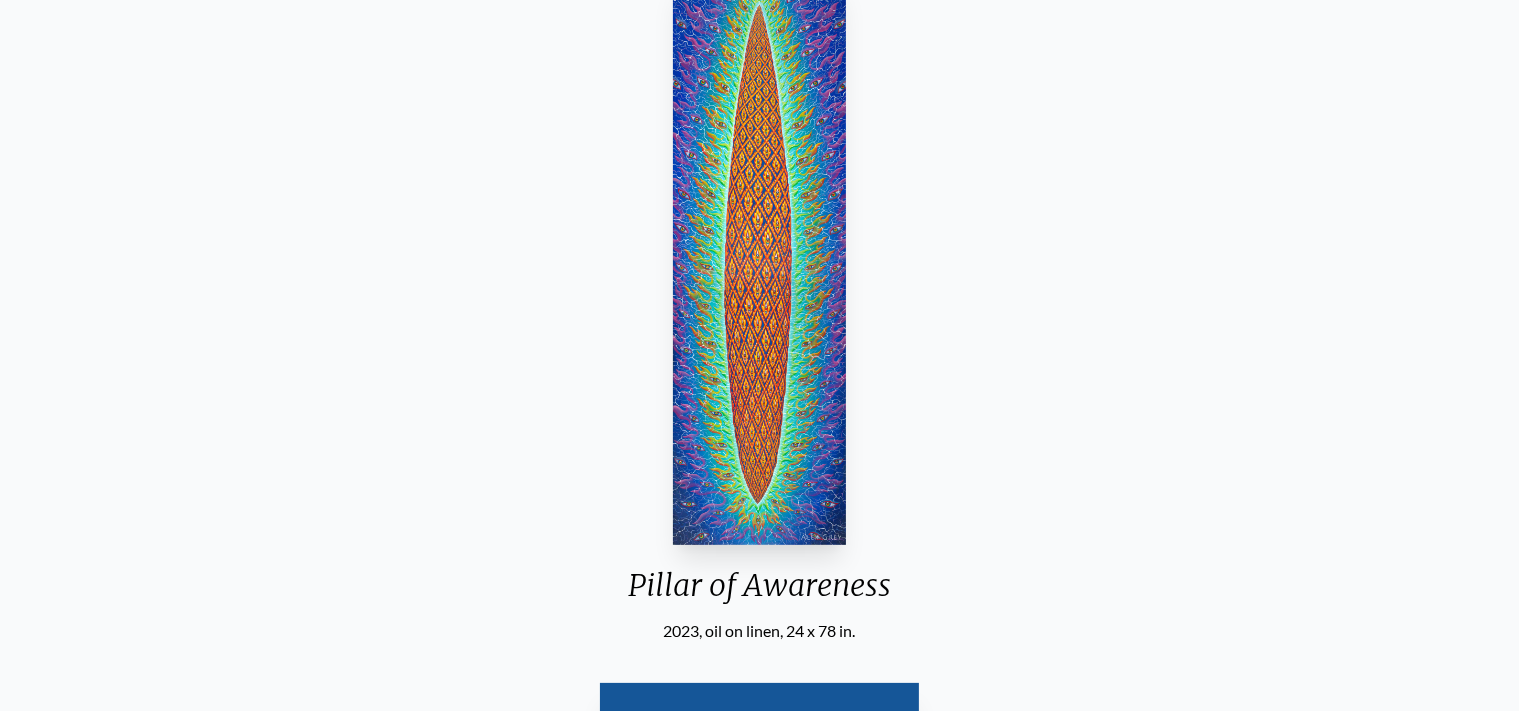 scroll, scrollTop: 260, scrollLeft: 0, axis: vertical 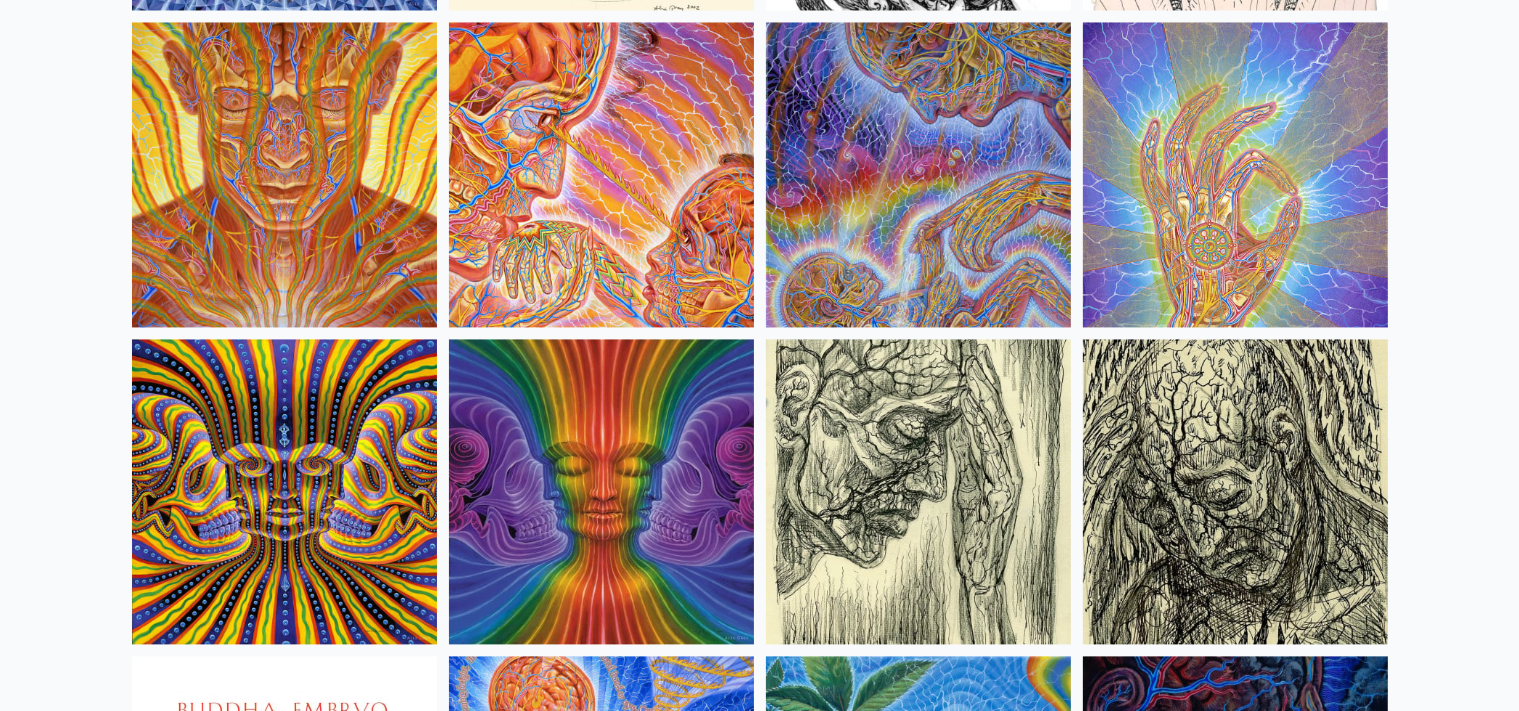 click at bounding box center [1235, 175] 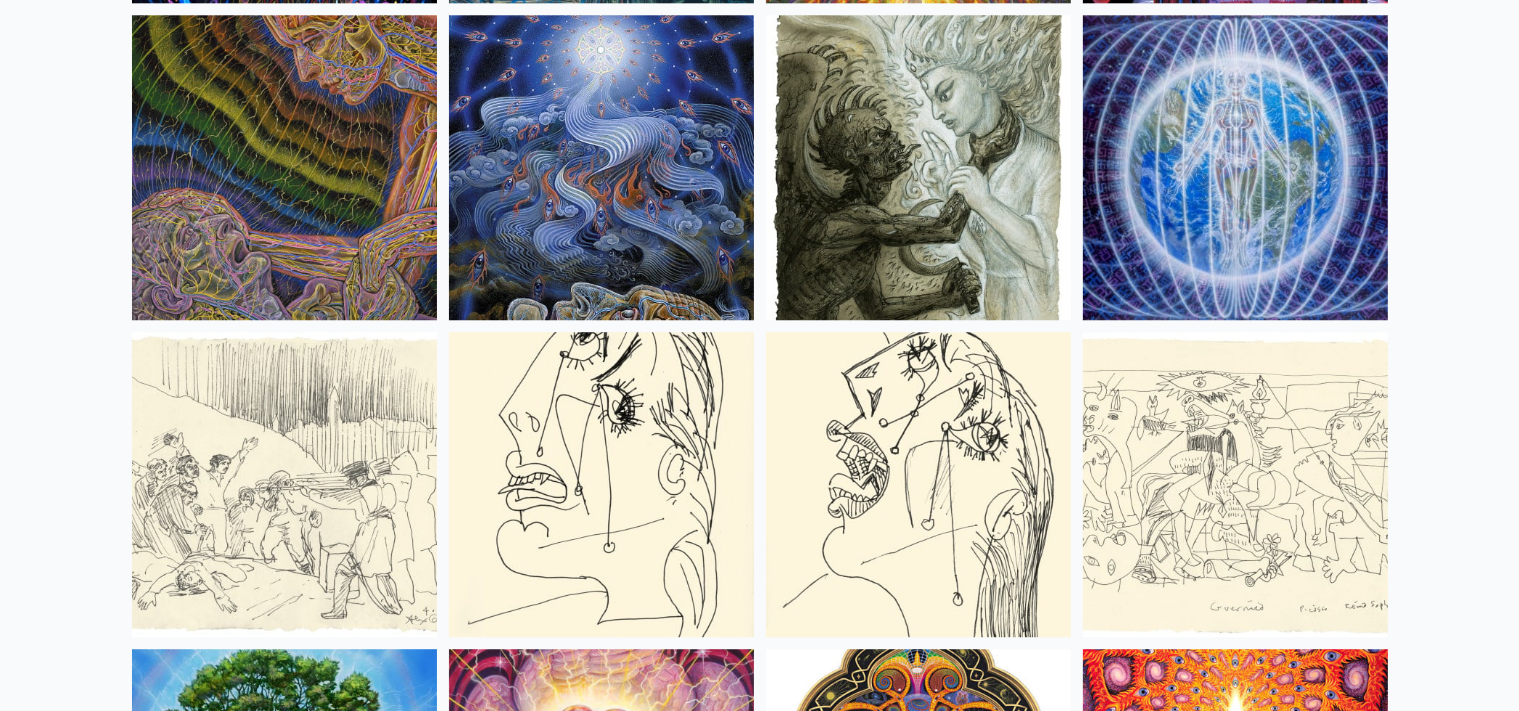 scroll, scrollTop: 12964, scrollLeft: 0, axis: vertical 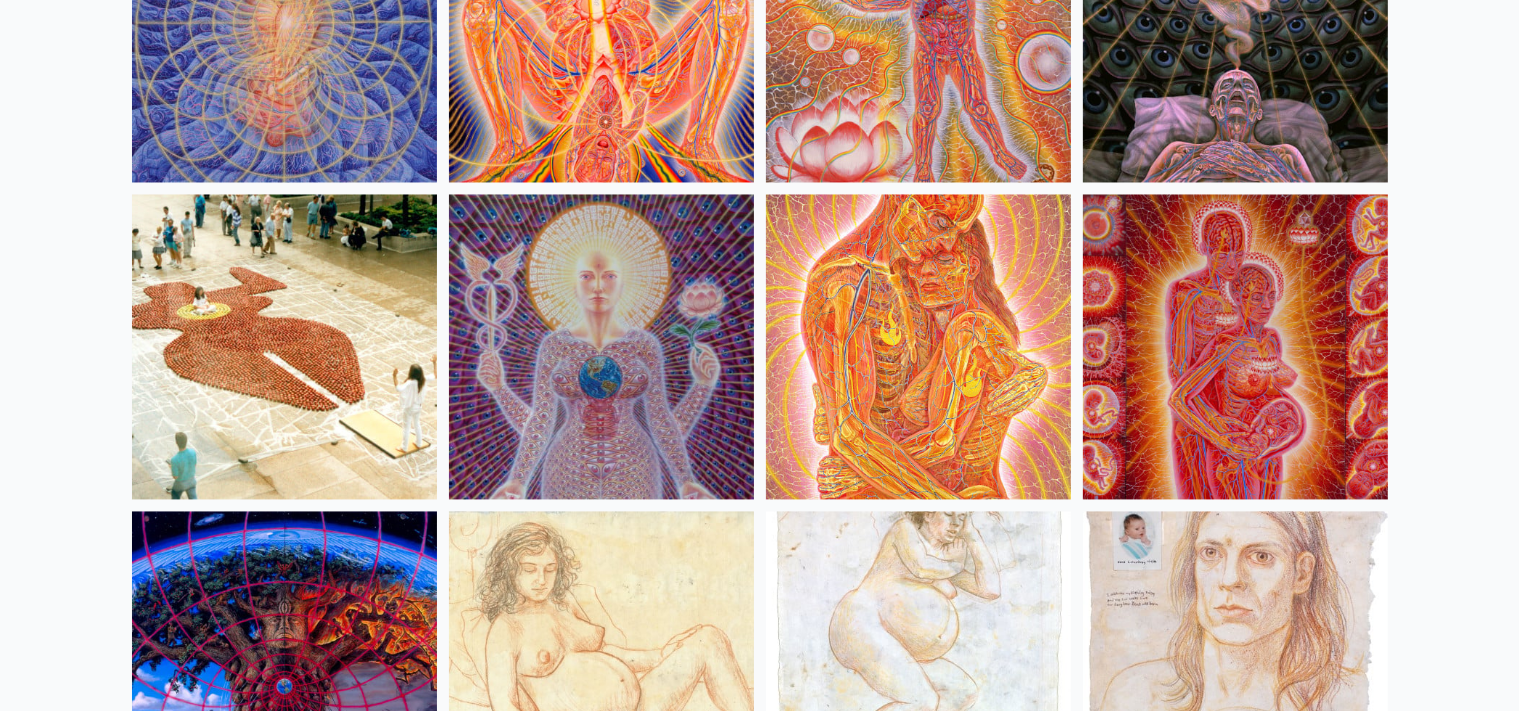 click on "Home
·
Art
Anatomical
Drawings
Fire & Eyes
Lightbody" at bounding box center (759, -5416) 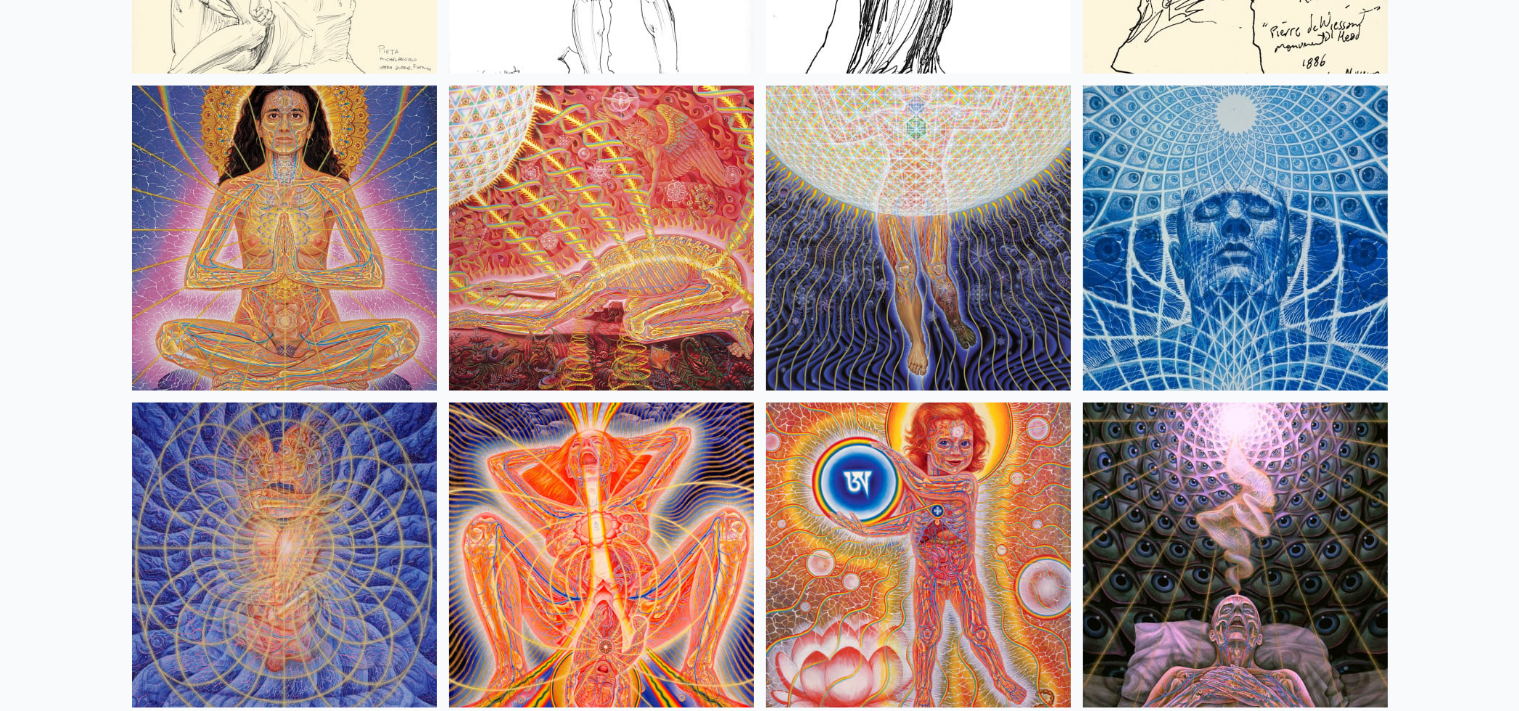 scroll, scrollTop: 18372, scrollLeft: 0, axis: vertical 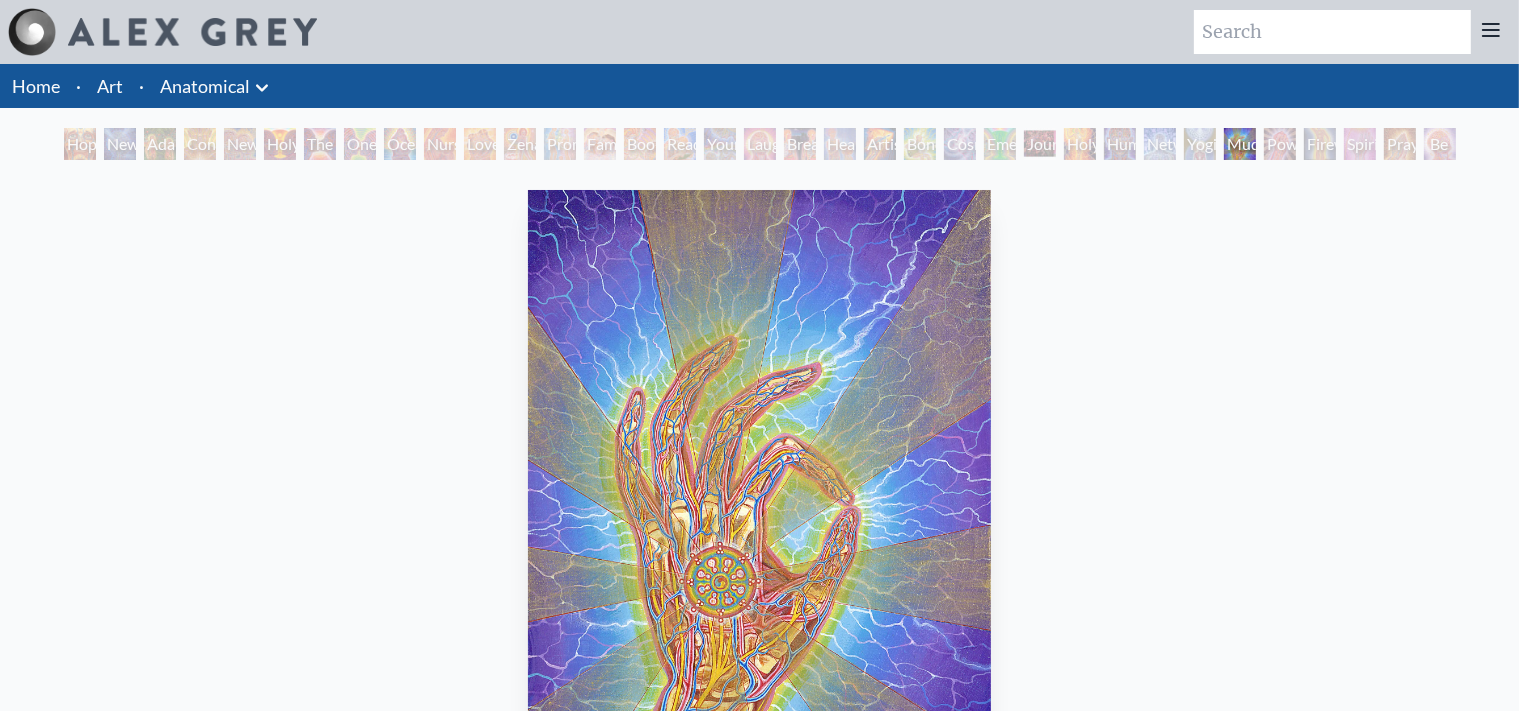 drag, startPoint x: 718, startPoint y: 364, endPoint x: 700, endPoint y: 369, distance: 18.681541 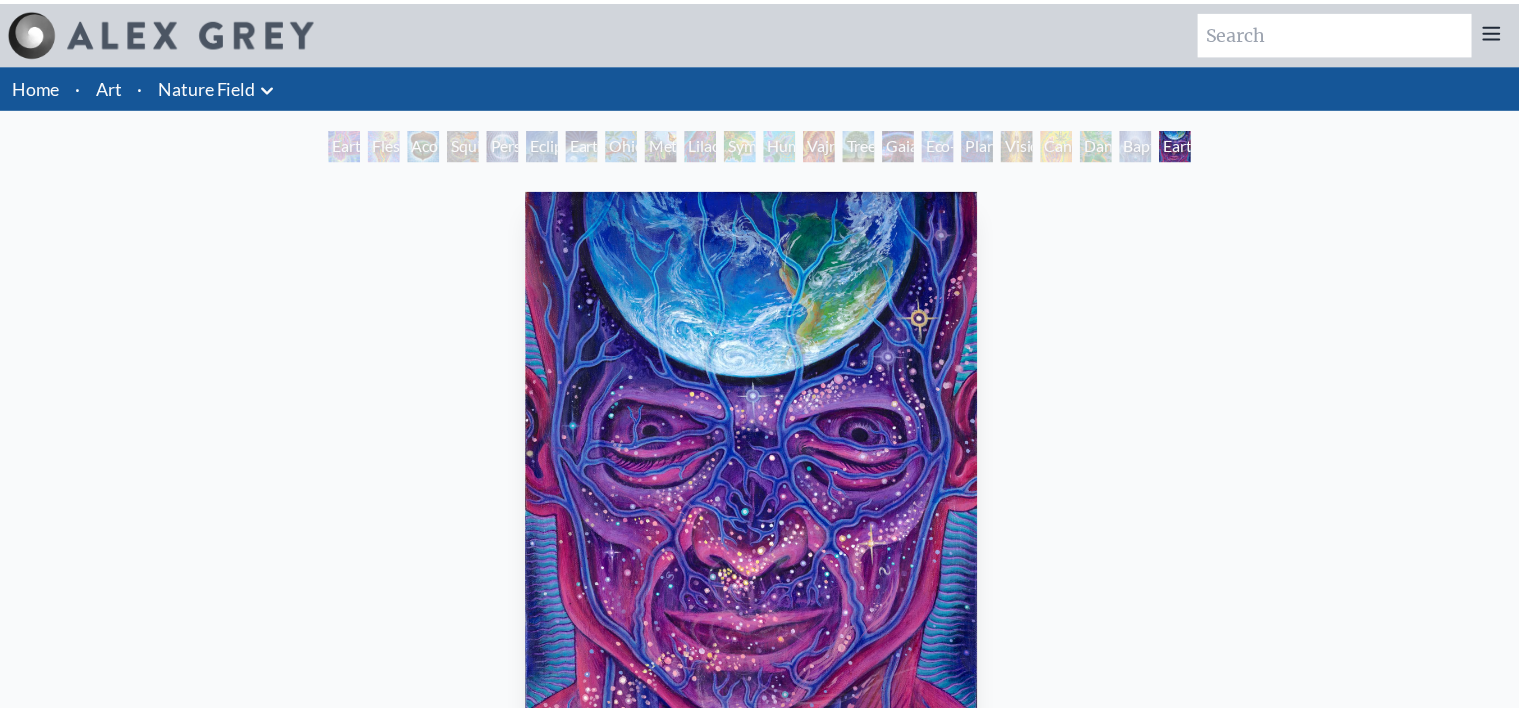 scroll, scrollTop: 0, scrollLeft: 0, axis: both 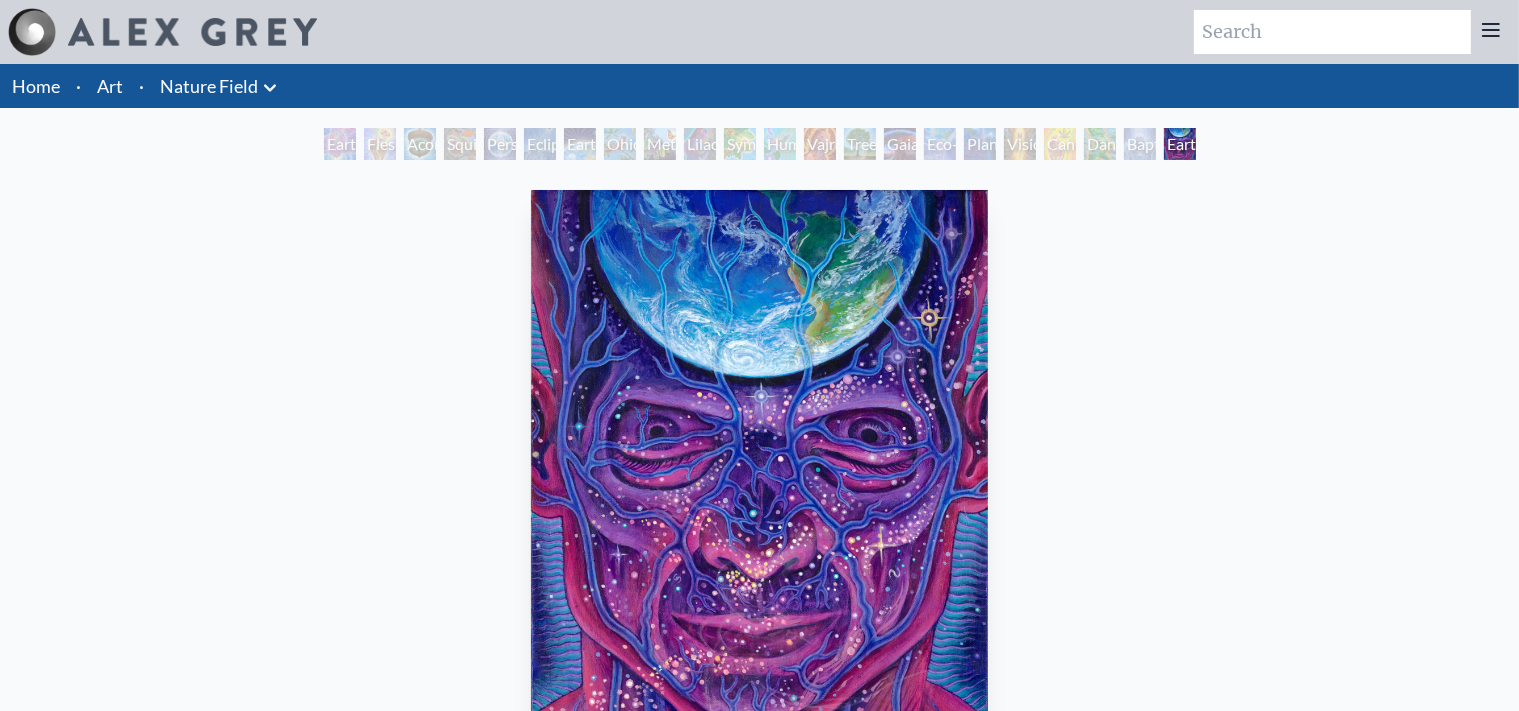 click 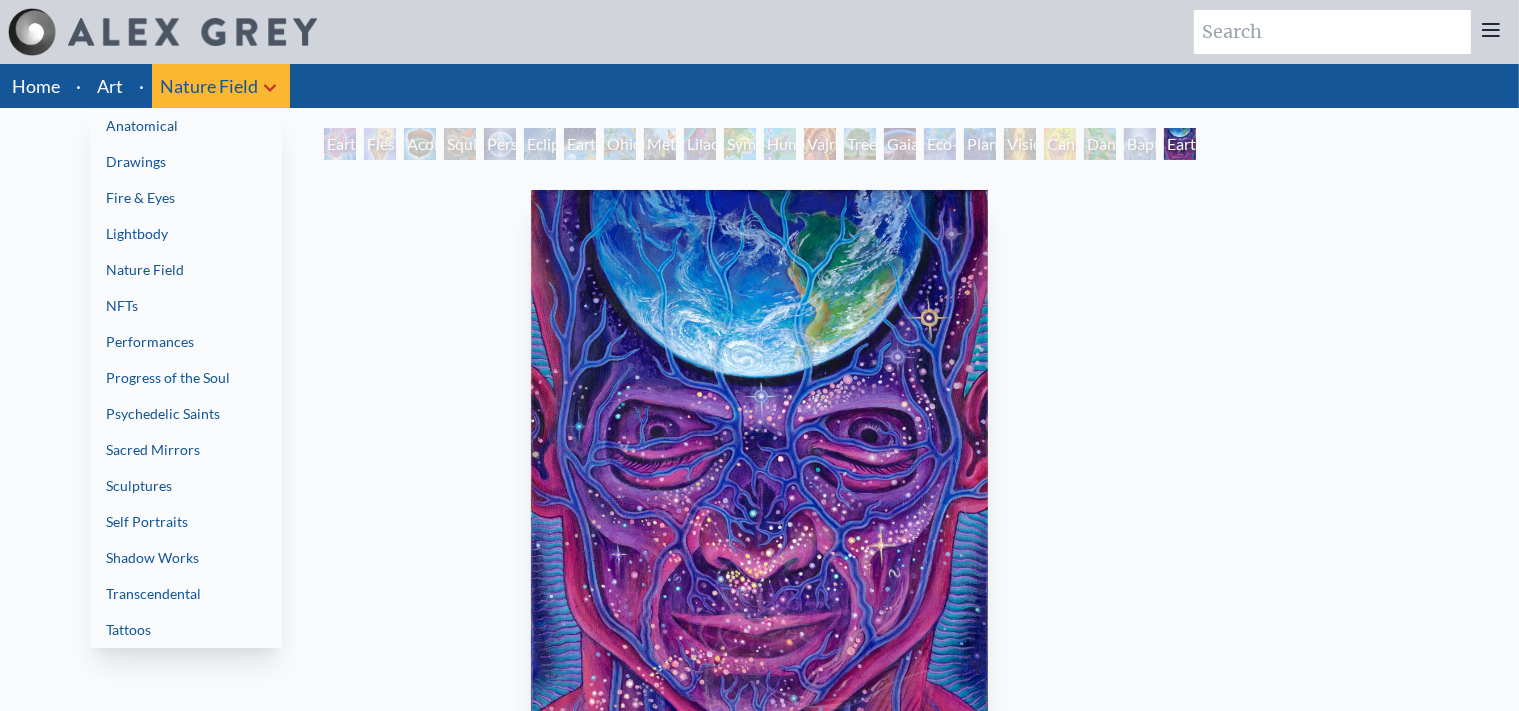 click on "Progress of the Soul" at bounding box center (186, 378) 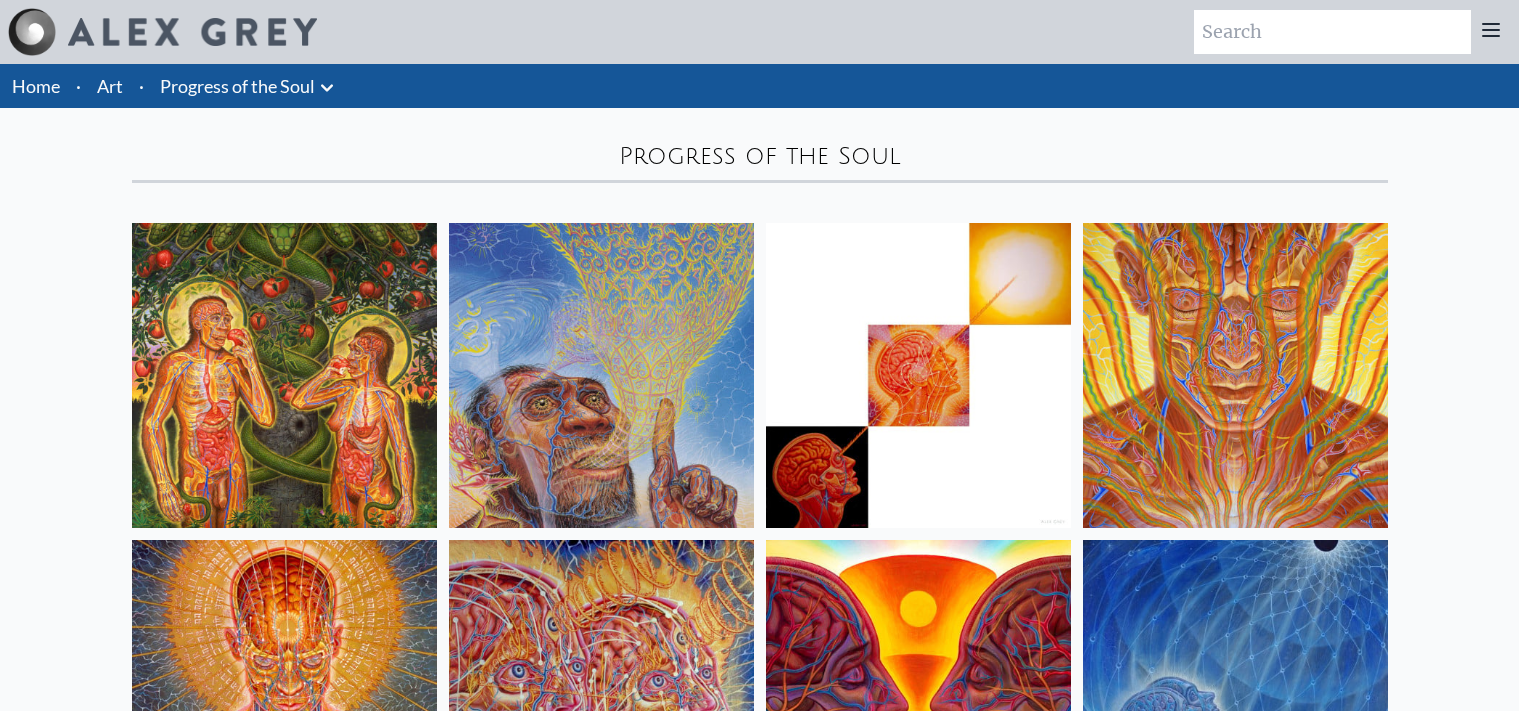 scroll, scrollTop: 0, scrollLeft: 0, axis: both 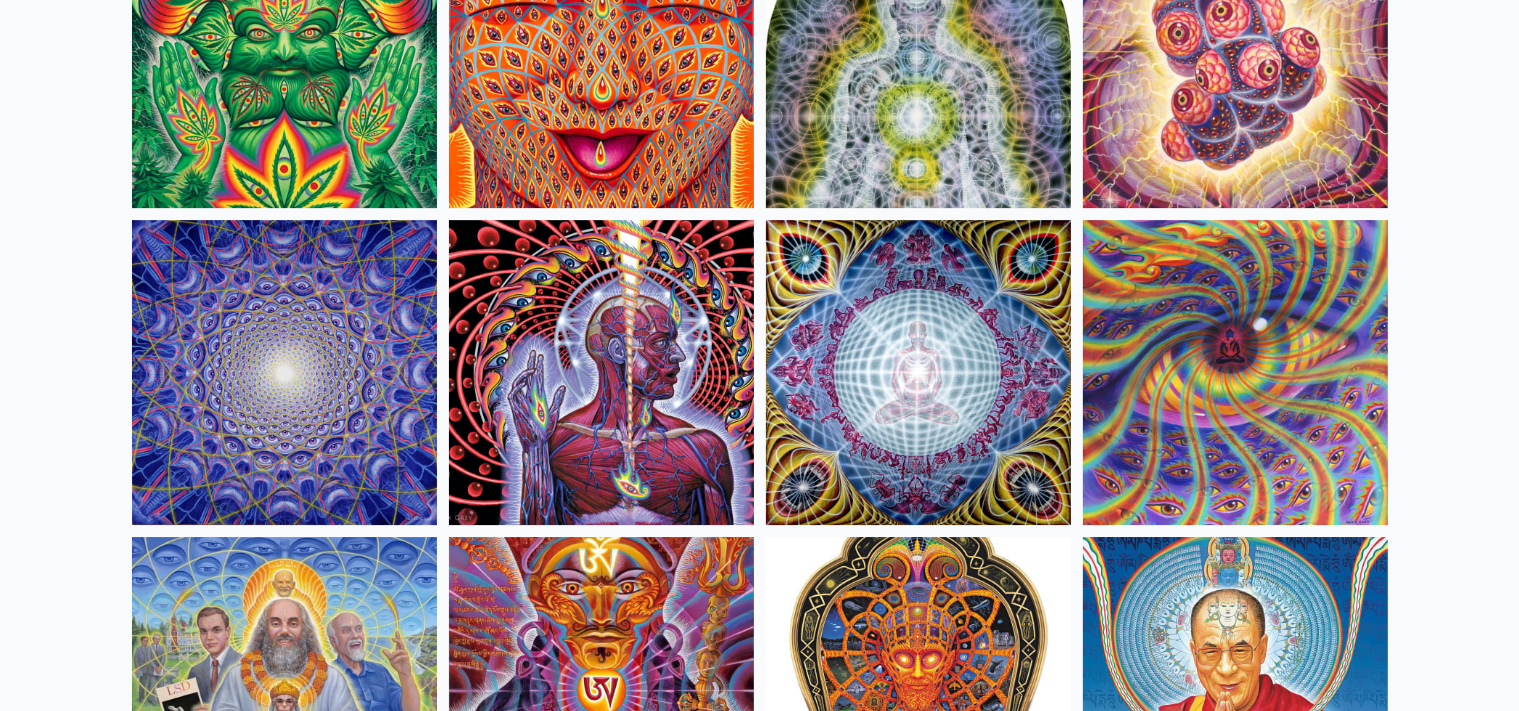 click at bounding box center [284, 373] 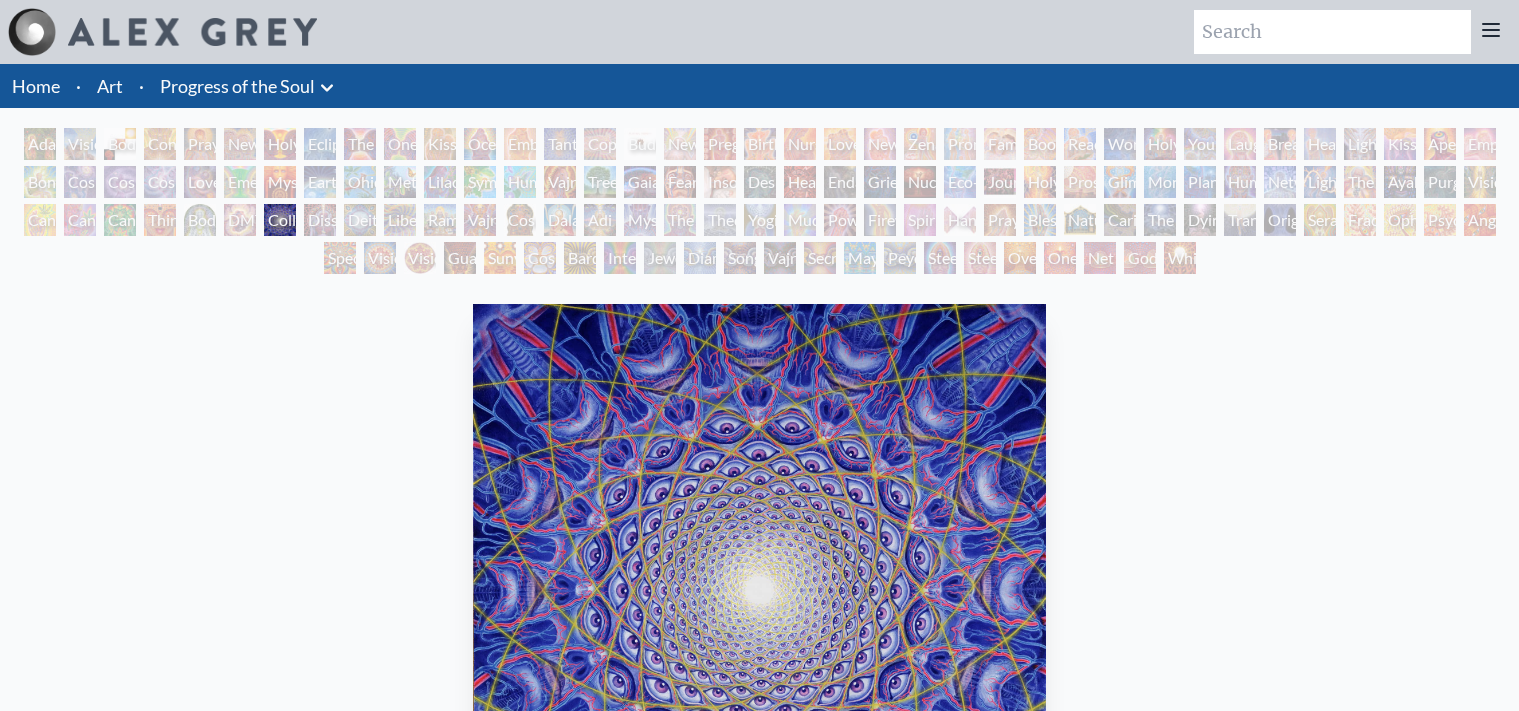scroll, scrollTop: 0, scrollLeft: 0, axis: both 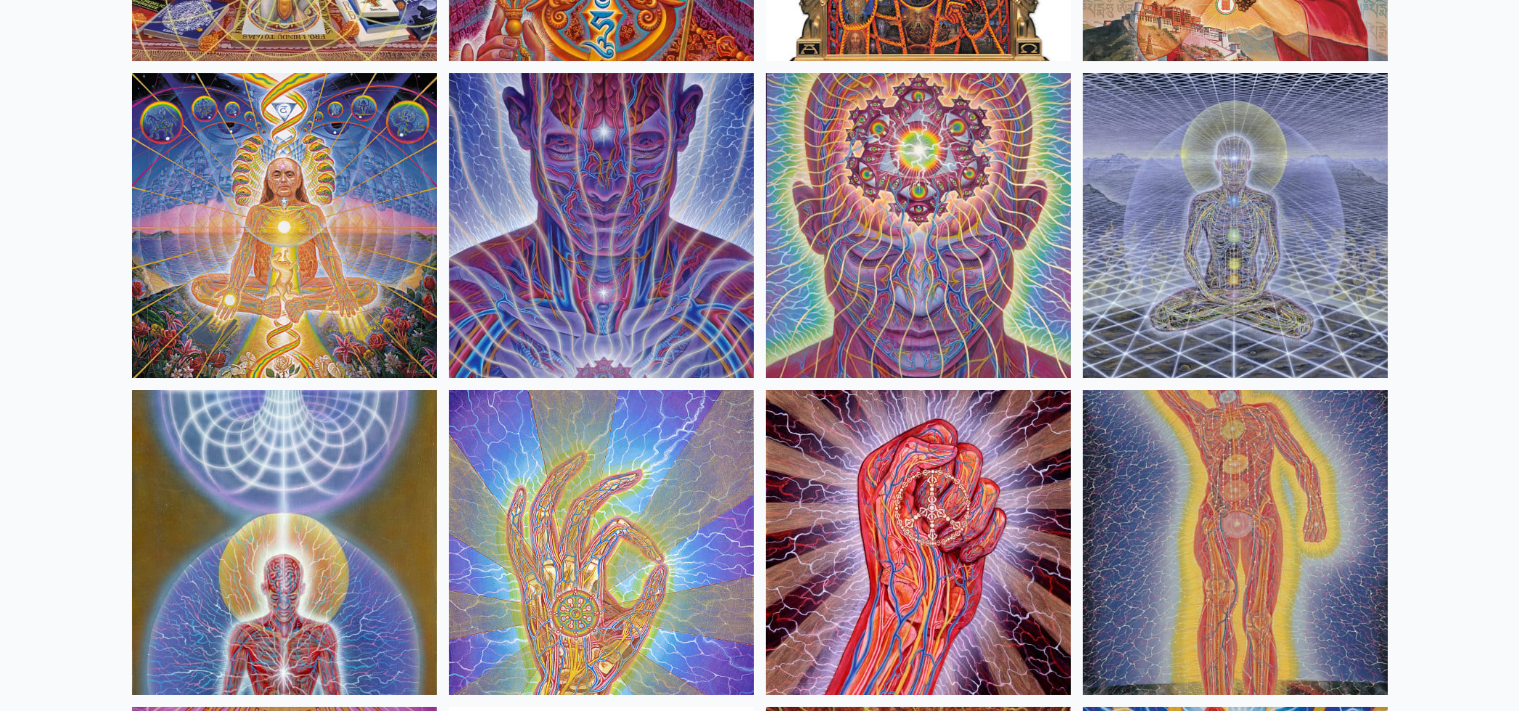 click at bounding box center (1235, 225) 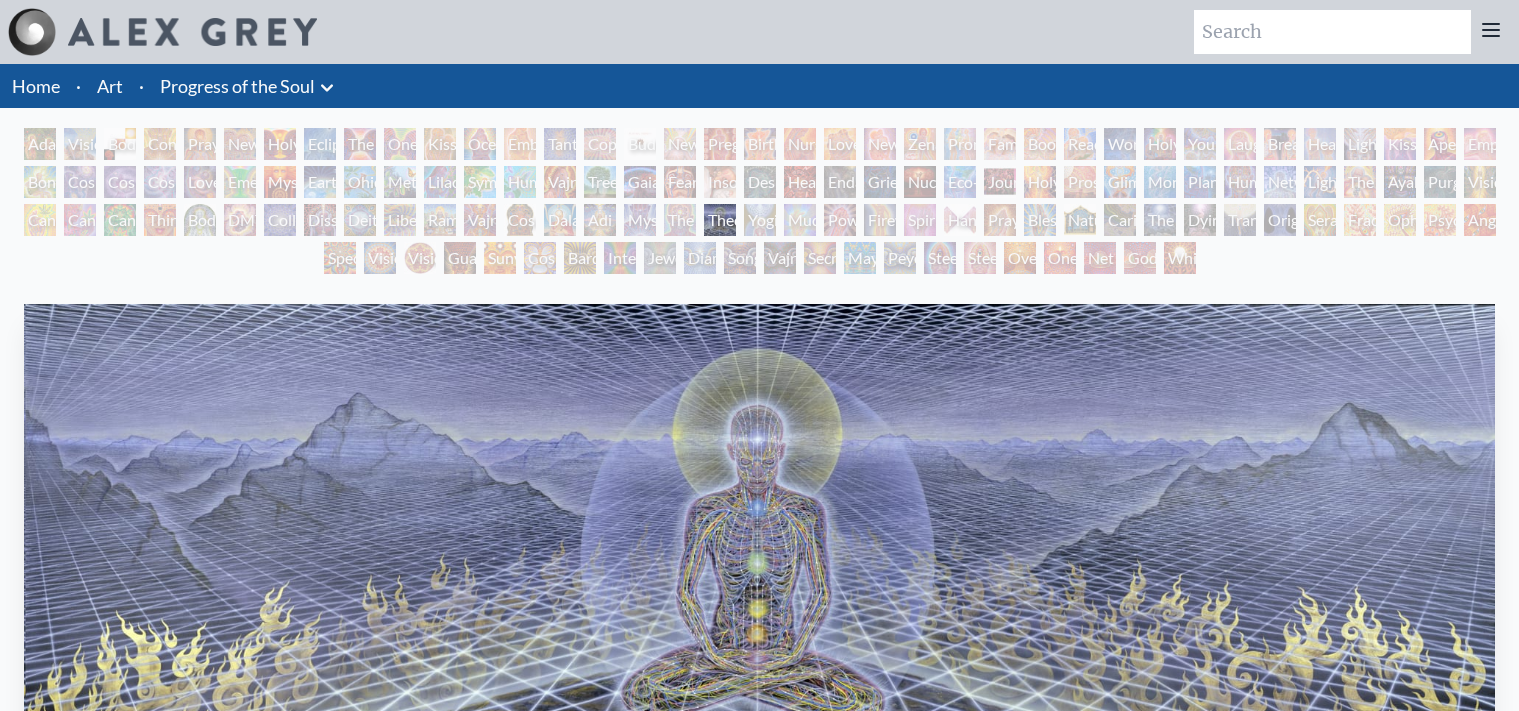 scroll, scrollTop: 0, scrollLeft: 0, axis: both 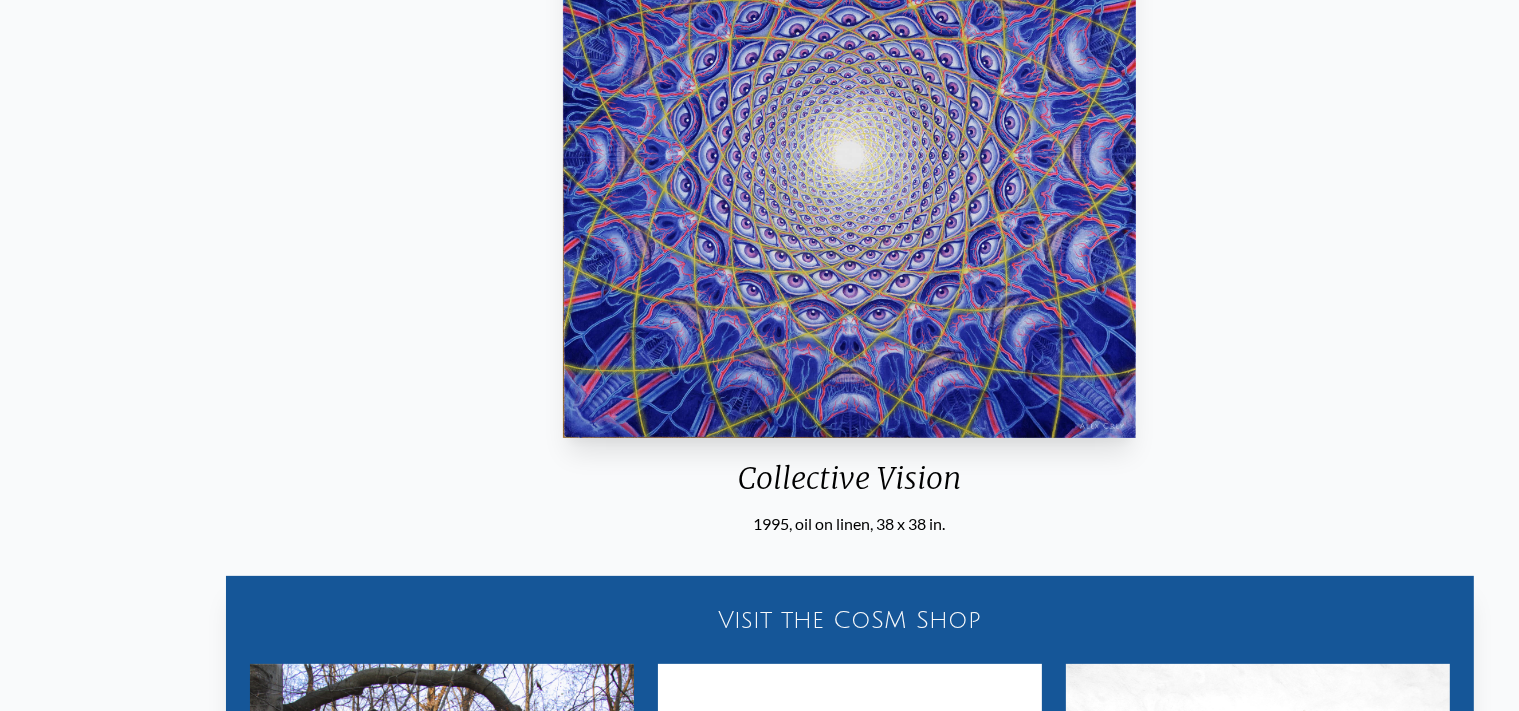 click on "Collective Vision" at bounding box center [849, 486] 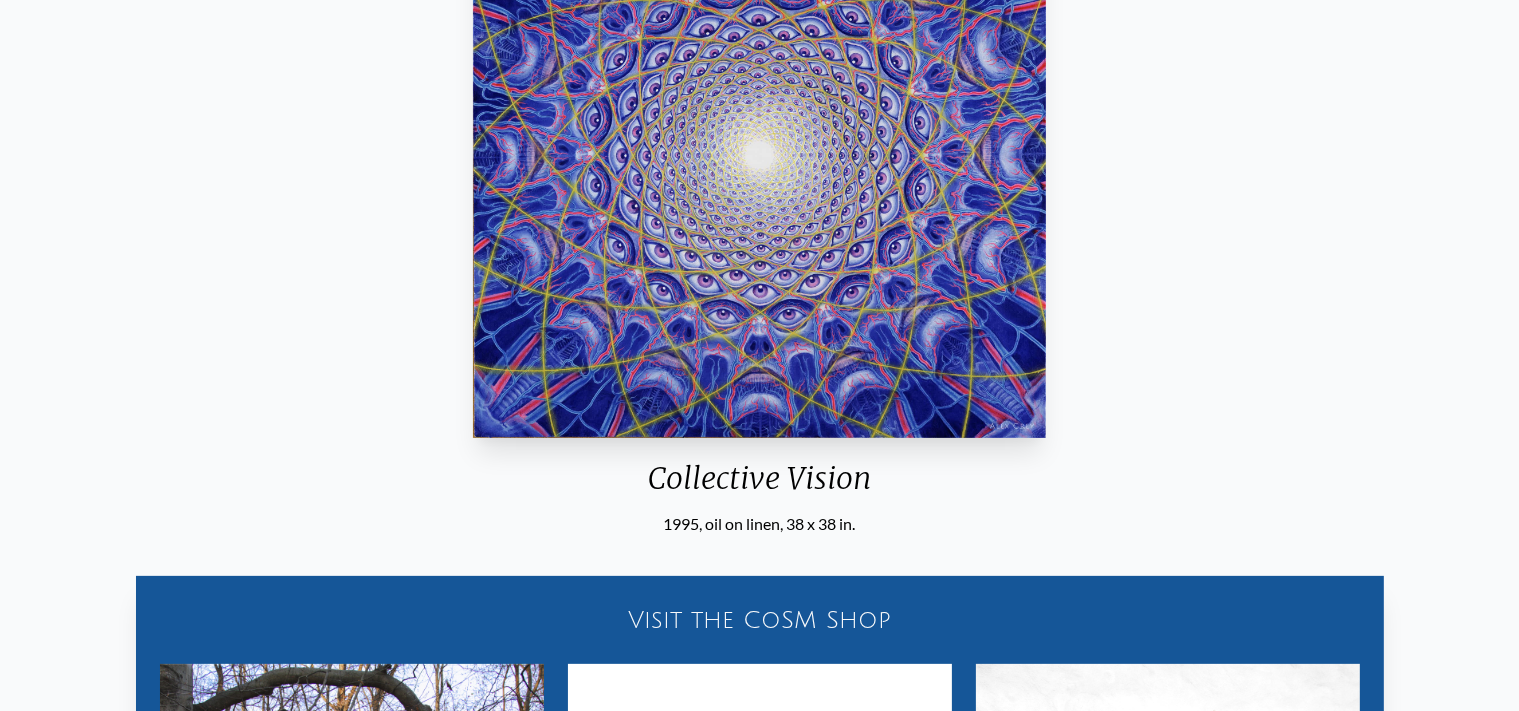 click on "Collective Vision" at bounding box center (759, 486) 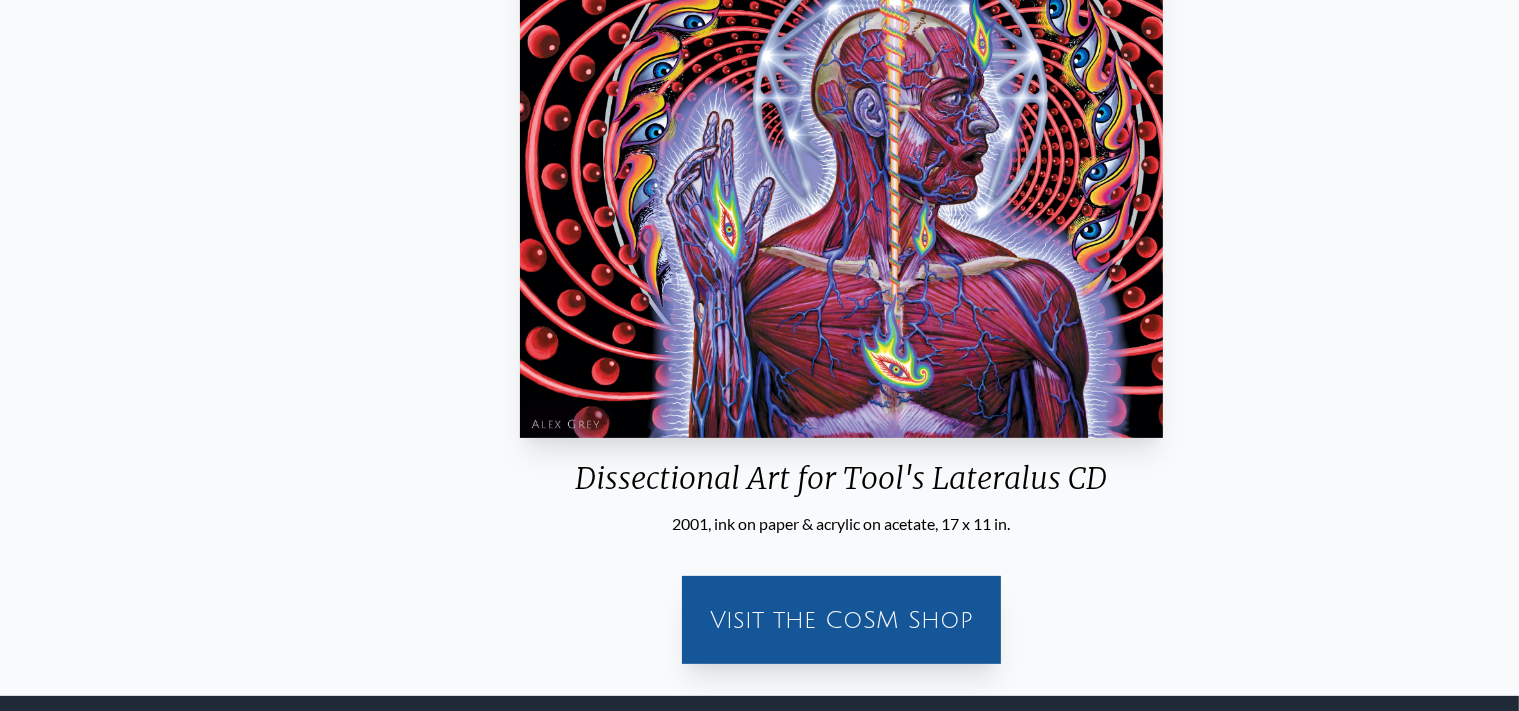 click on "Dissectional Art for Tool's Lateralus CD
[YEAR],  ink on paper & acrylic on acetate, 17 x 11 in." at bounding box center (841, 198) 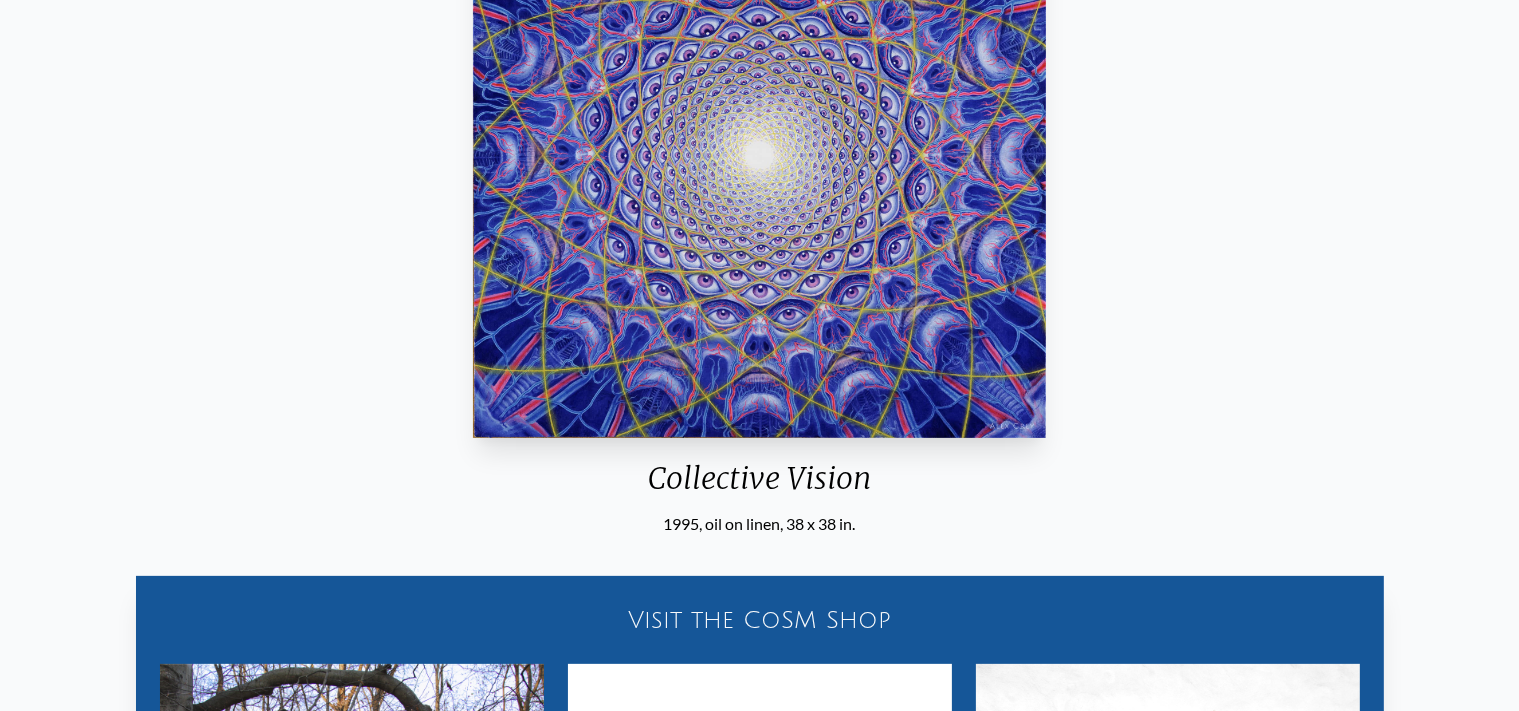 click on "Collective Vision" at bounding box center (759, 486) 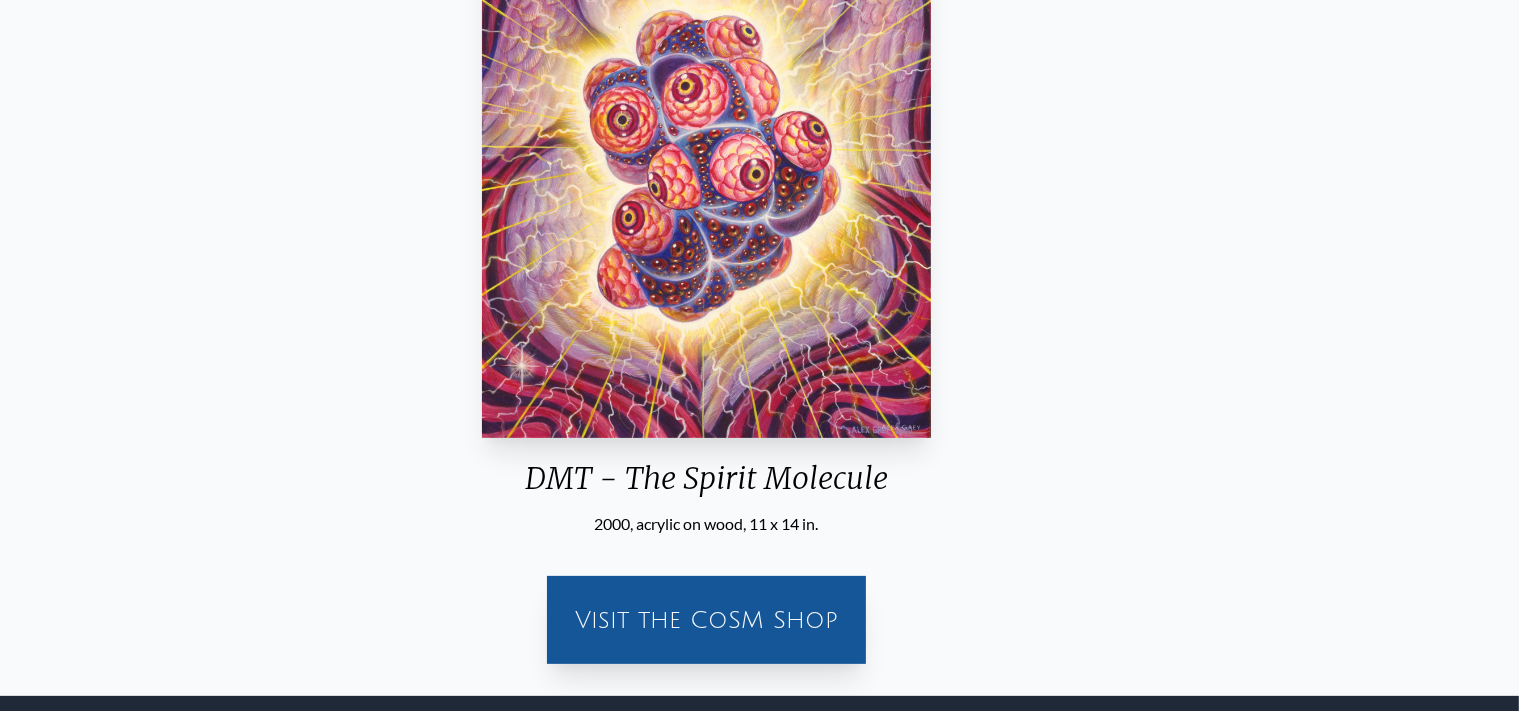 click on "DMT - The Spirit Molecule" at bounding box center [707, 486] 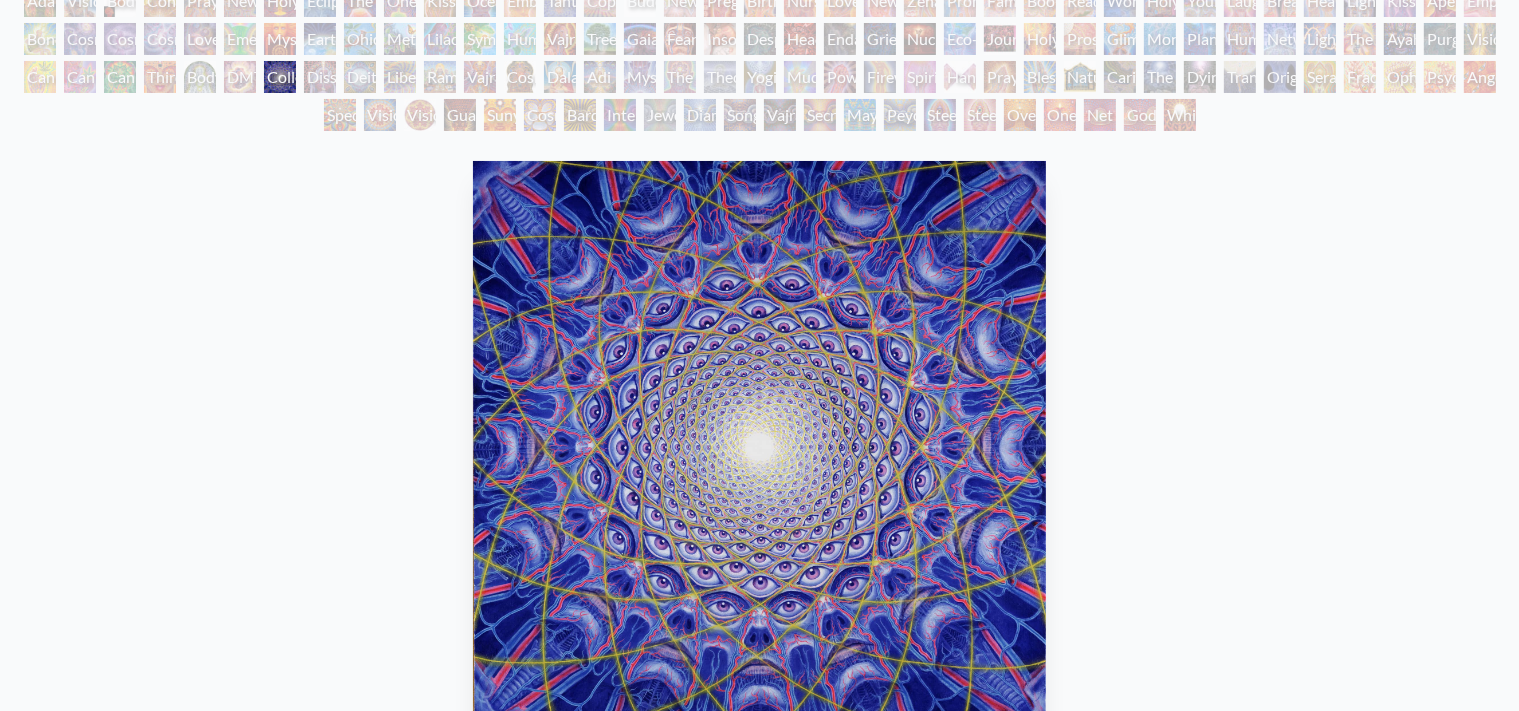 scroll, scrollTop: 157, scrollLeft: 0, axis: vertical 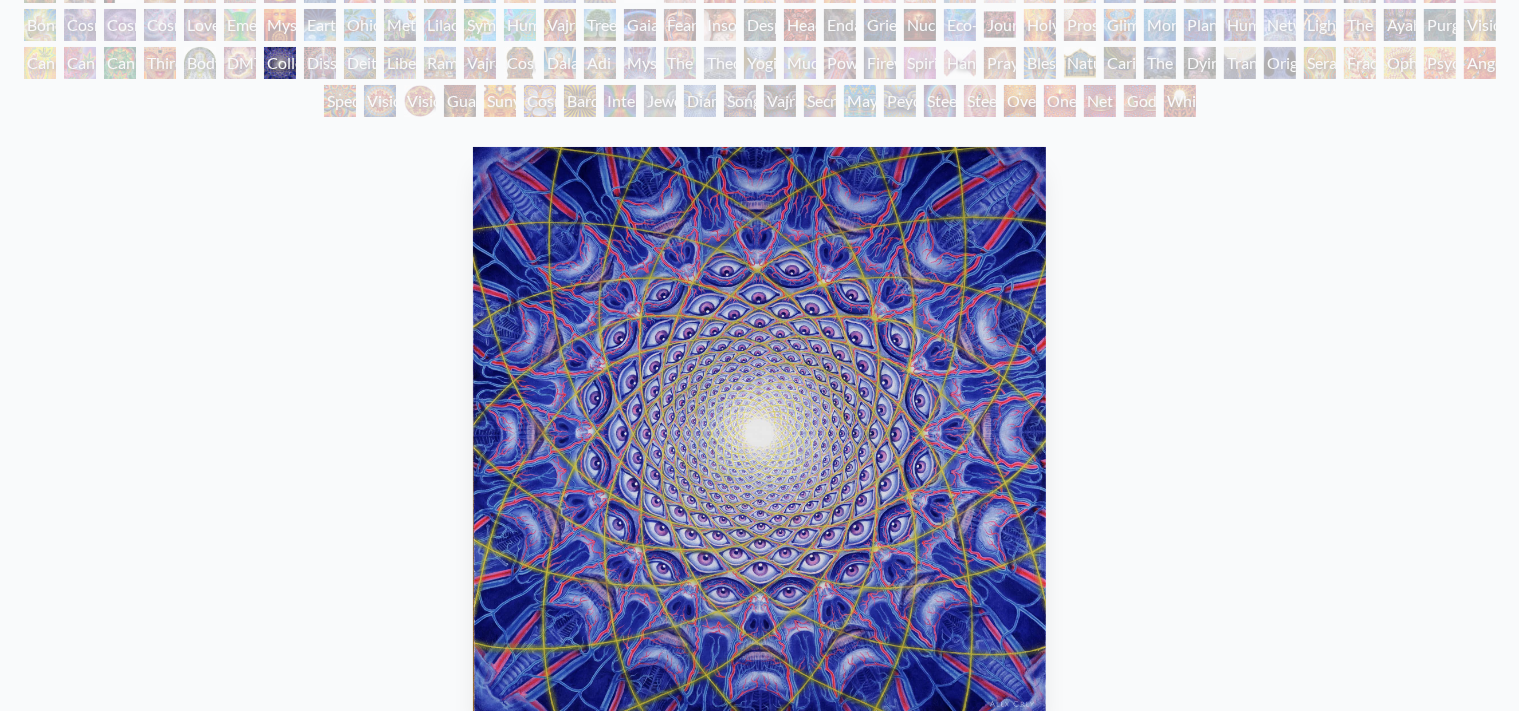click at bounding box center [759, 431] 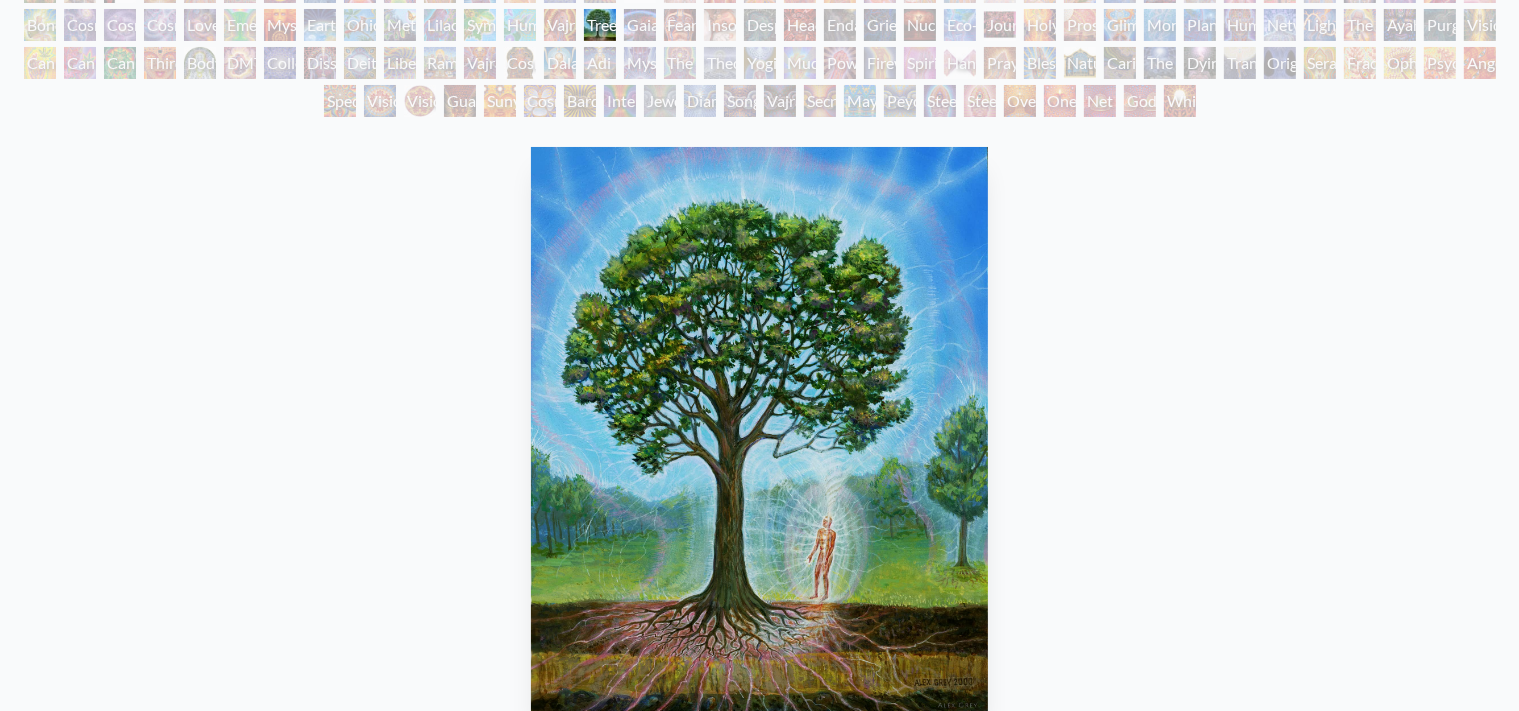 scroll, scrollTop: 111, scrollLeft: 0, axis: vertical 